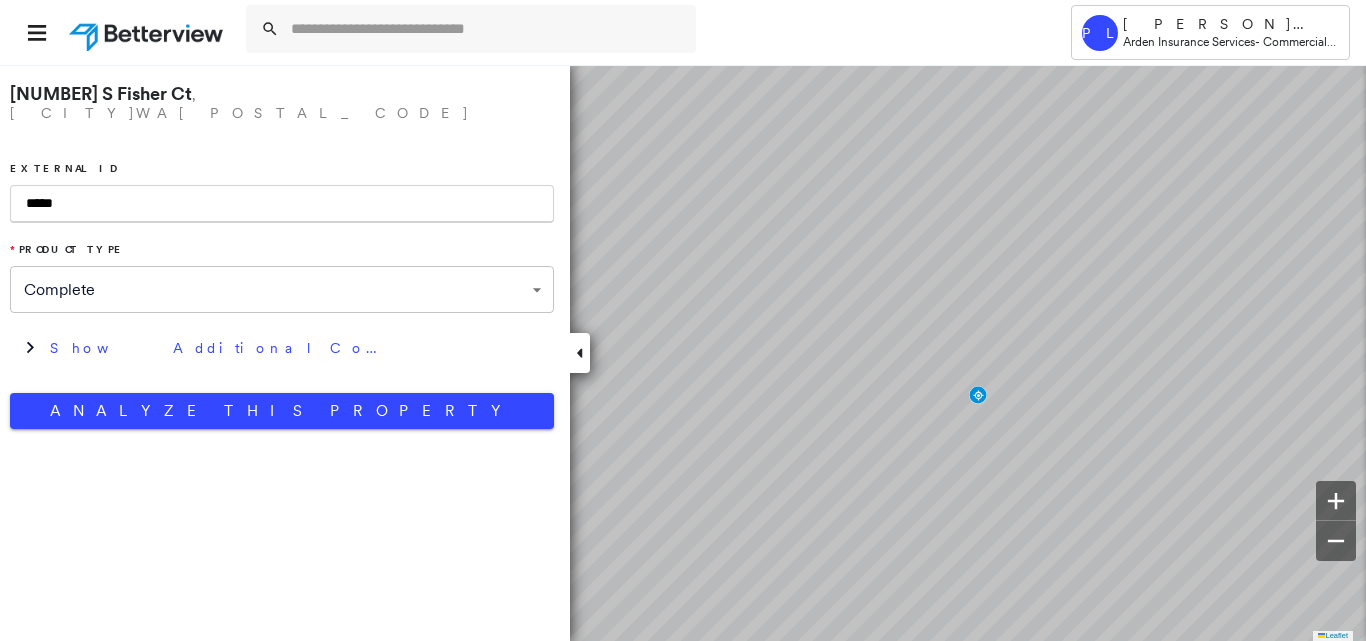 scroll, scrollTop: 0, scrollLeft: 0, axis: both 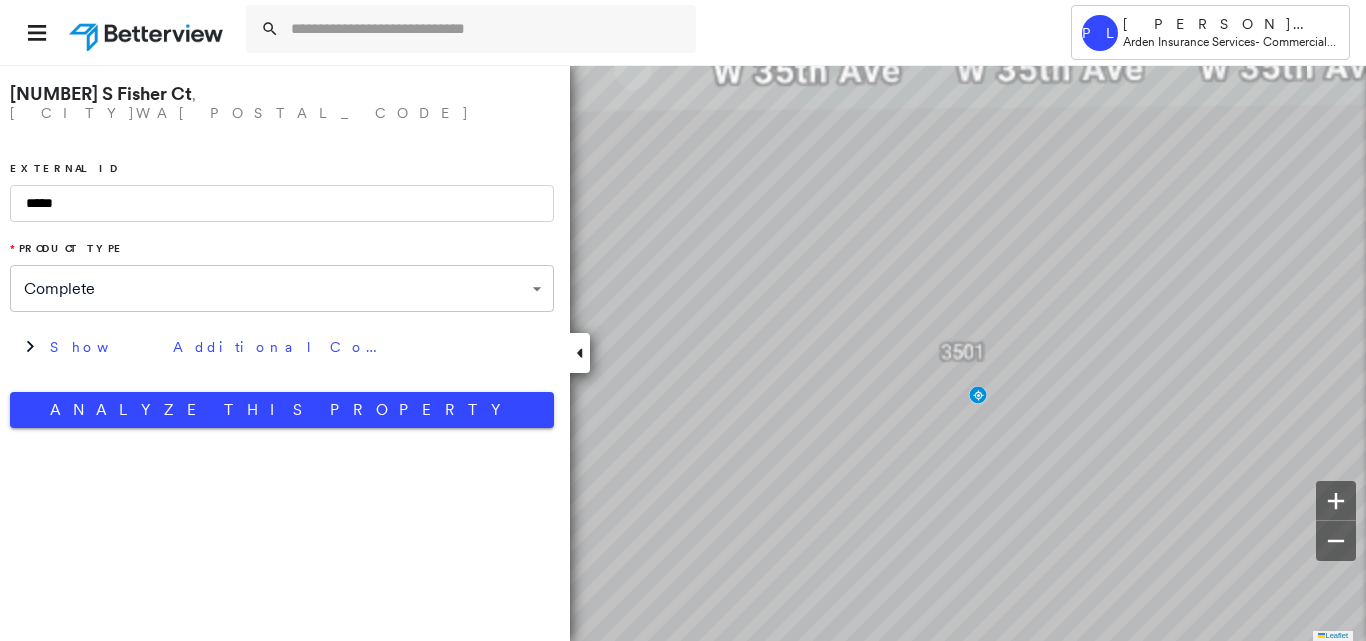 click on "External ID   *****" at bounding box center (282, 192) 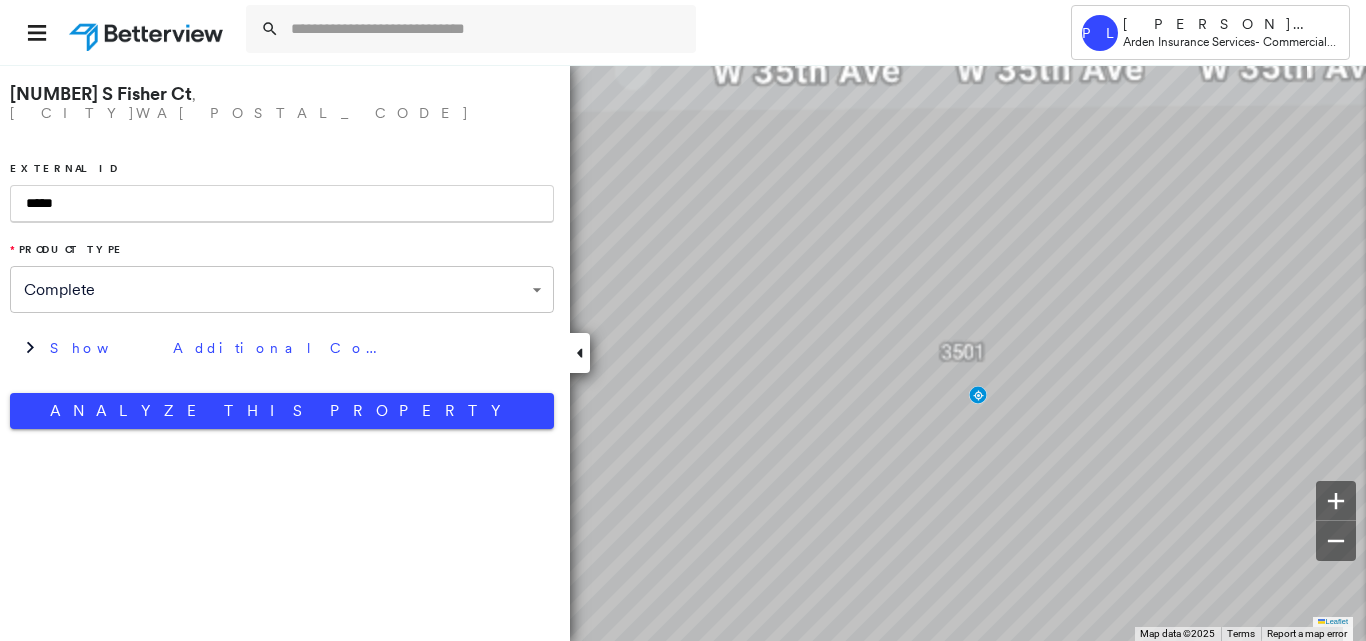 click on "*****" at bounding box center [282, 204] 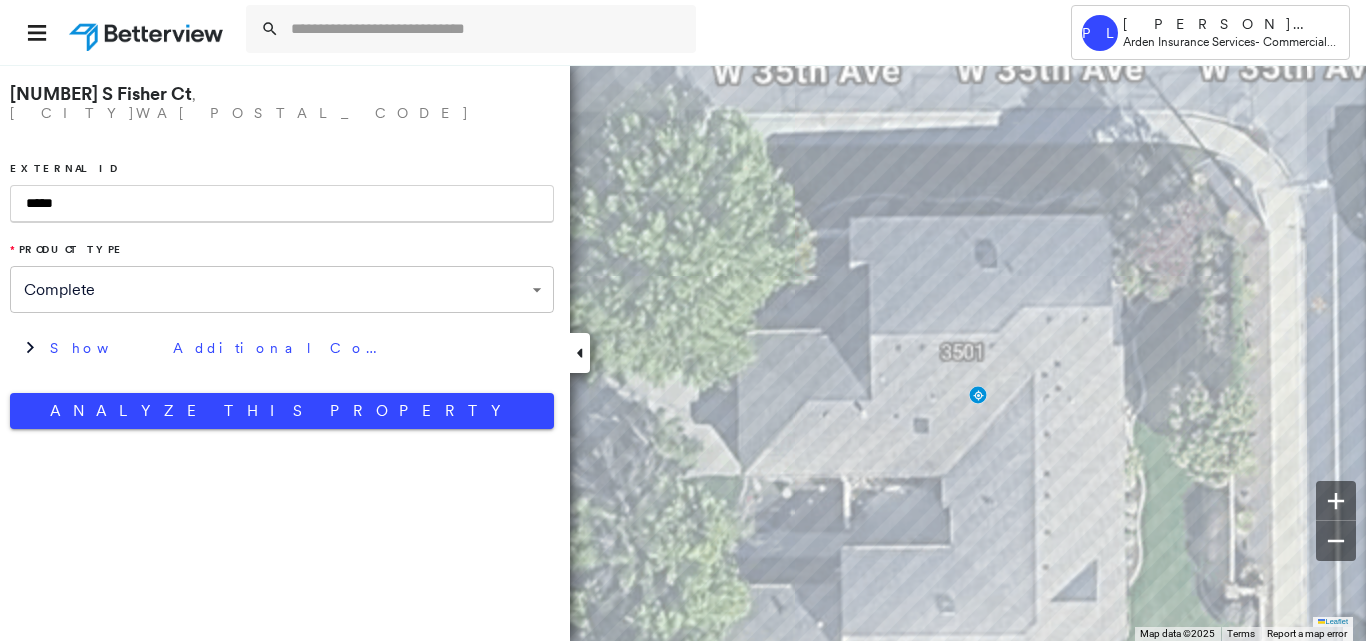 click on "*****" at bounding box center (282, 204) 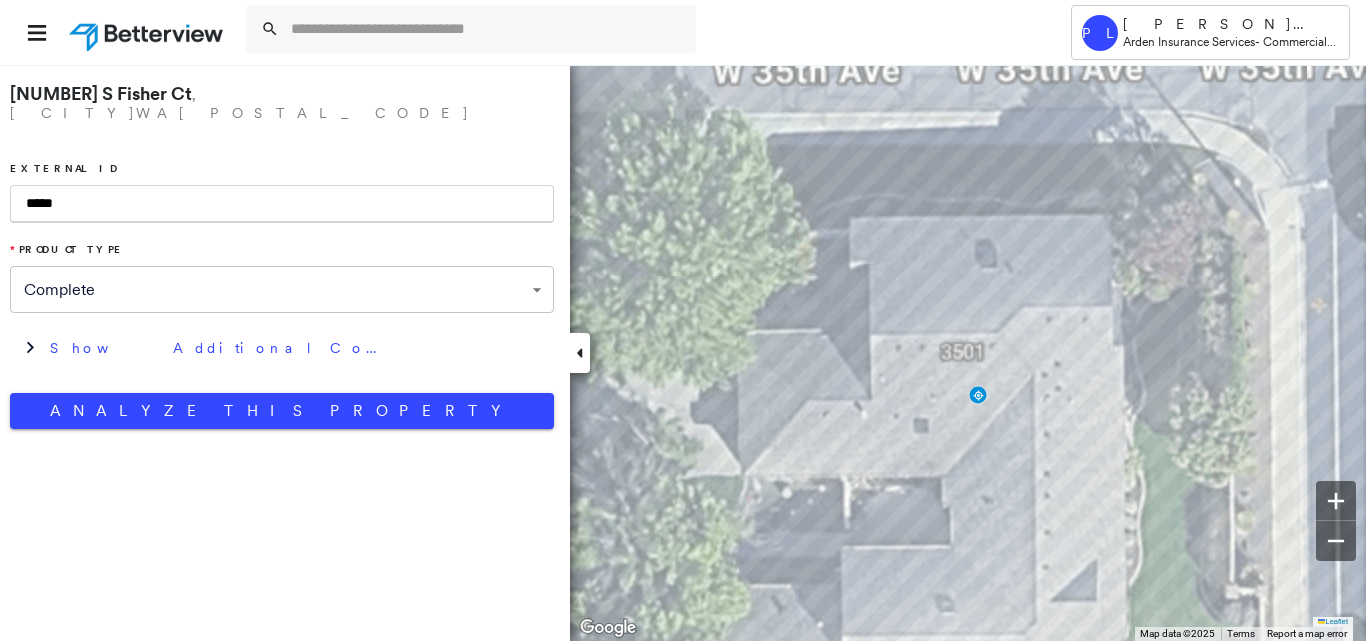 click on "*****" at bounding box center (282, 204) 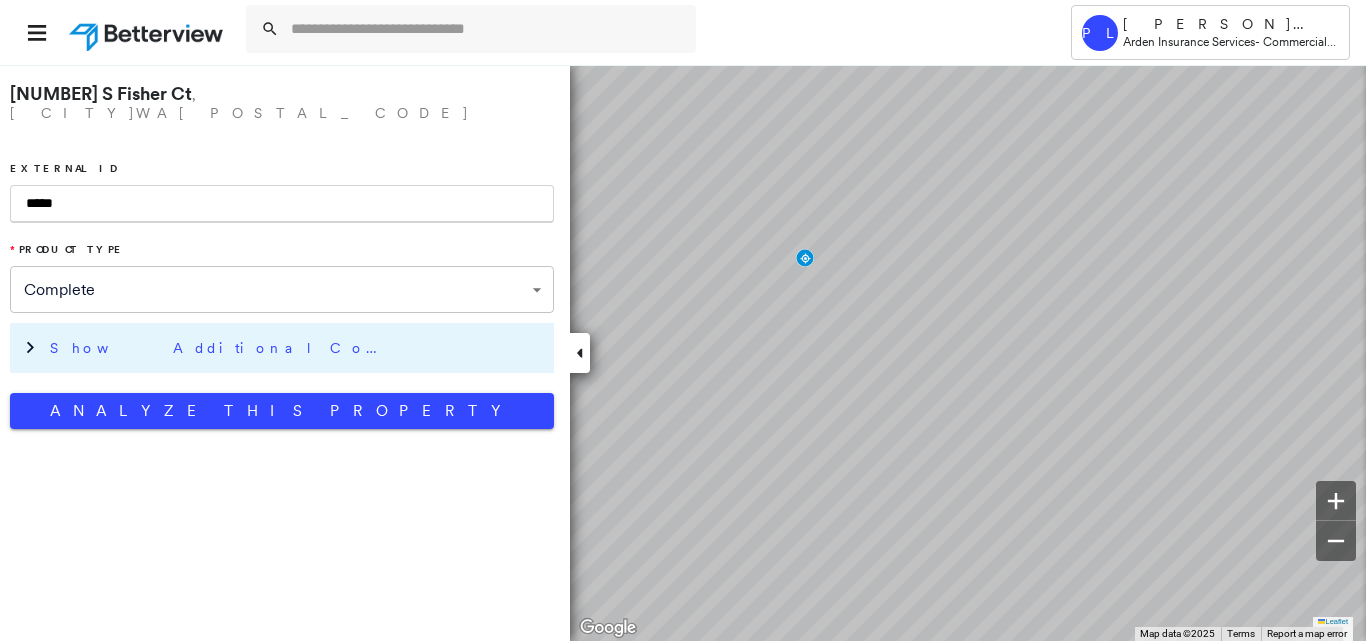 click on "Show Additional Company Data" at bounding box center [297, 348] 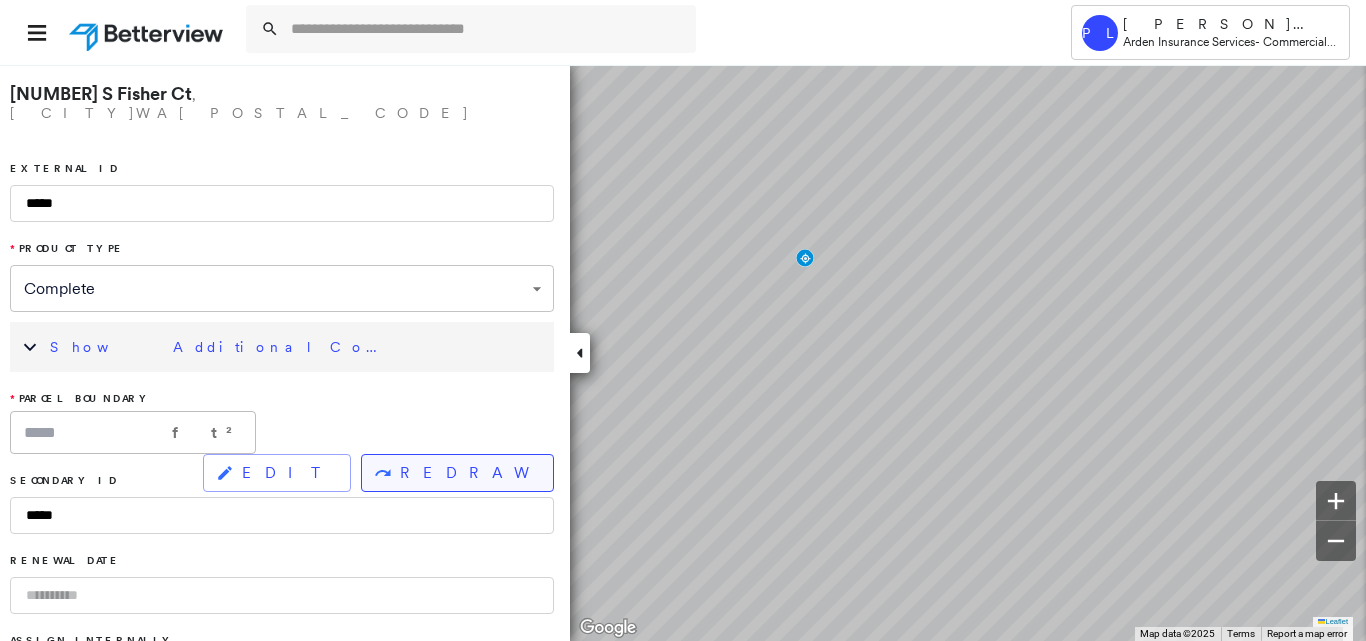 click on "REDRAW" at bounding box center (468, 473) 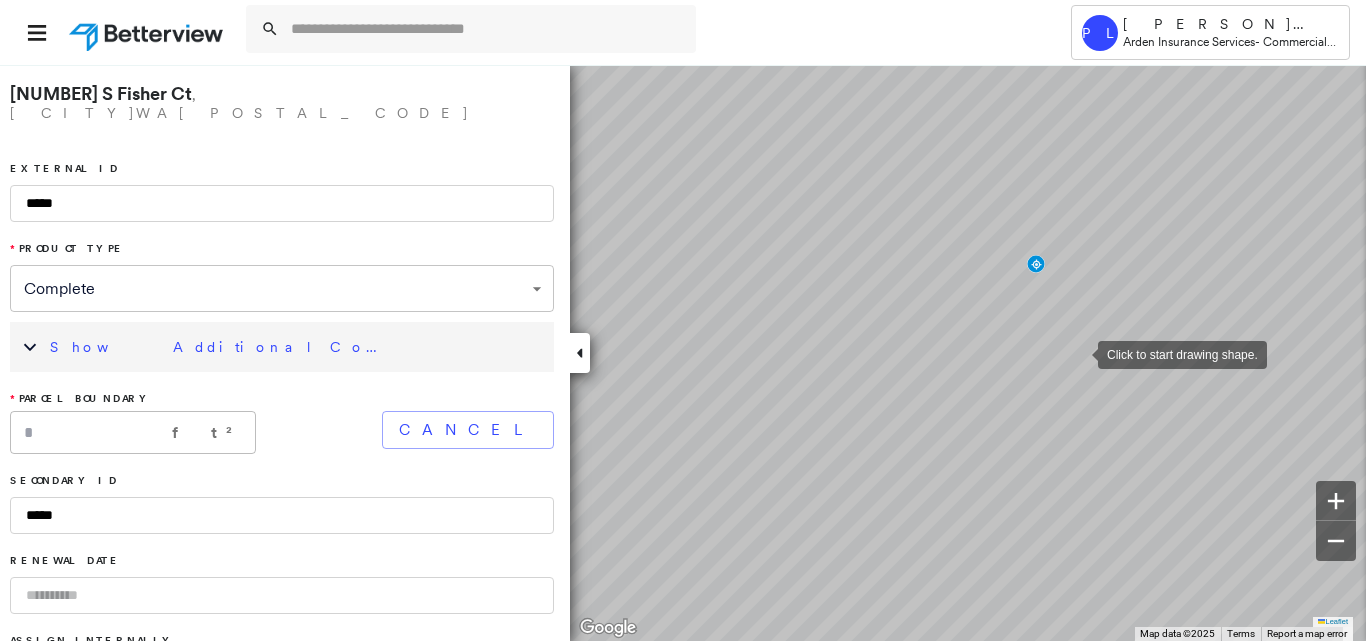 drag, startPoint x: 832, startPoint y: 347, endPoint x: 1089, endPoint y: 351, distance: 257.03113 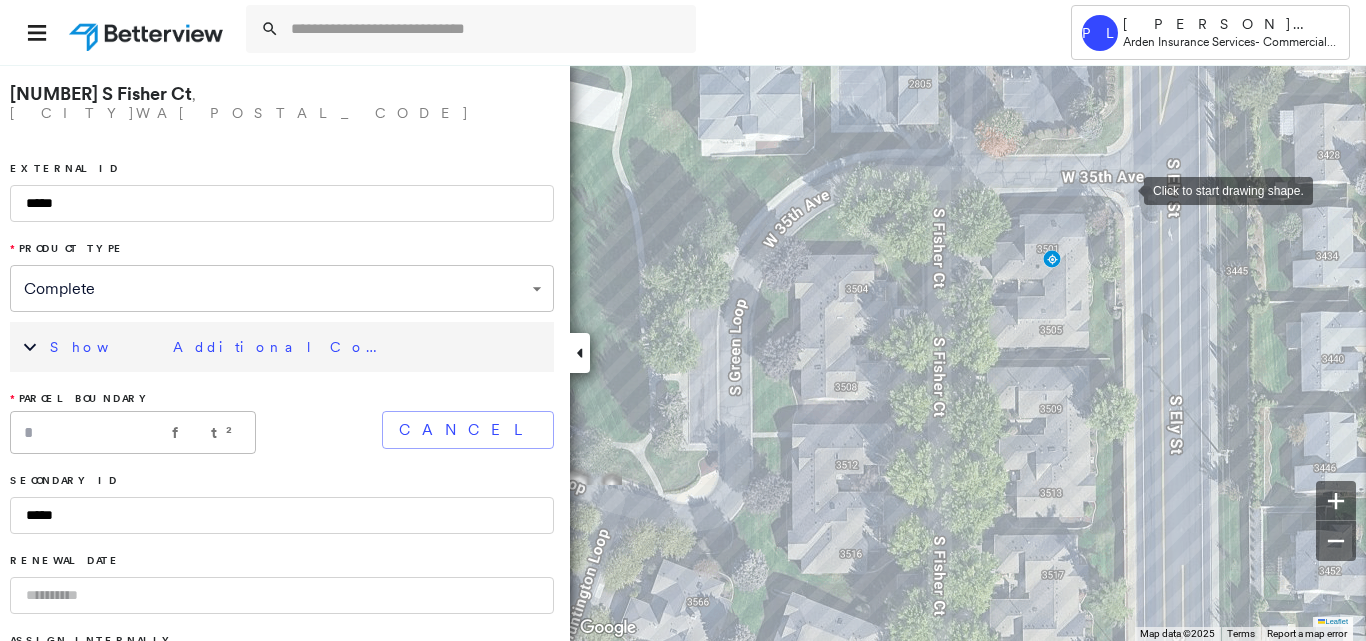 click at bounding box center [1124, 189] 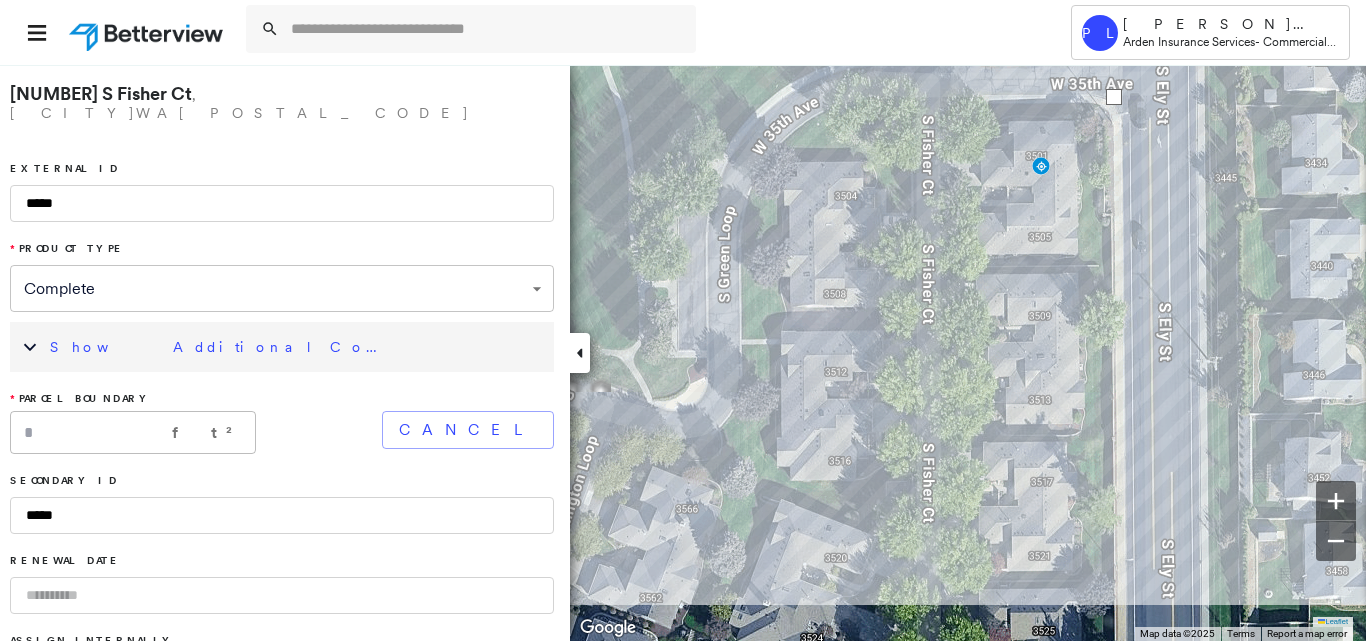 drag, startPoint x: 1131, startPoint y: 447, endPoint x: 1112, endPoint y: 109, distance: 338.5336 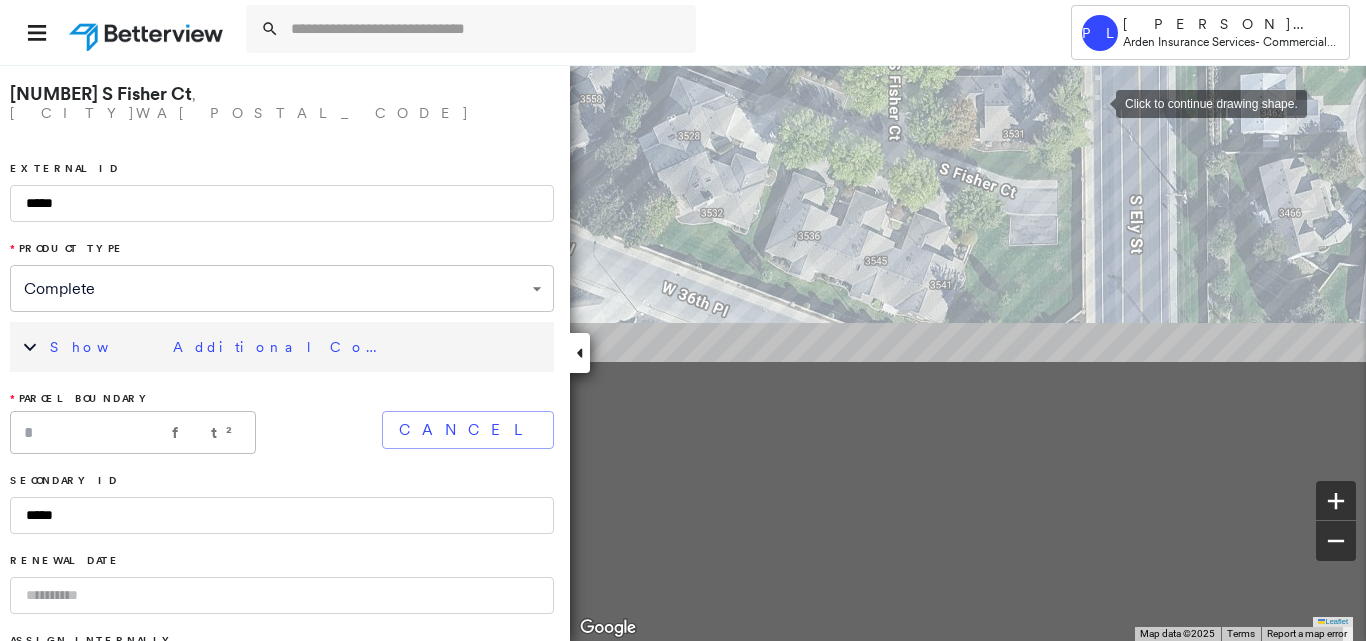 drag, startPoint x: 1119, startPoint y: 431, endPoint x: 1095, endPoint y: 107, distance: 324.88766 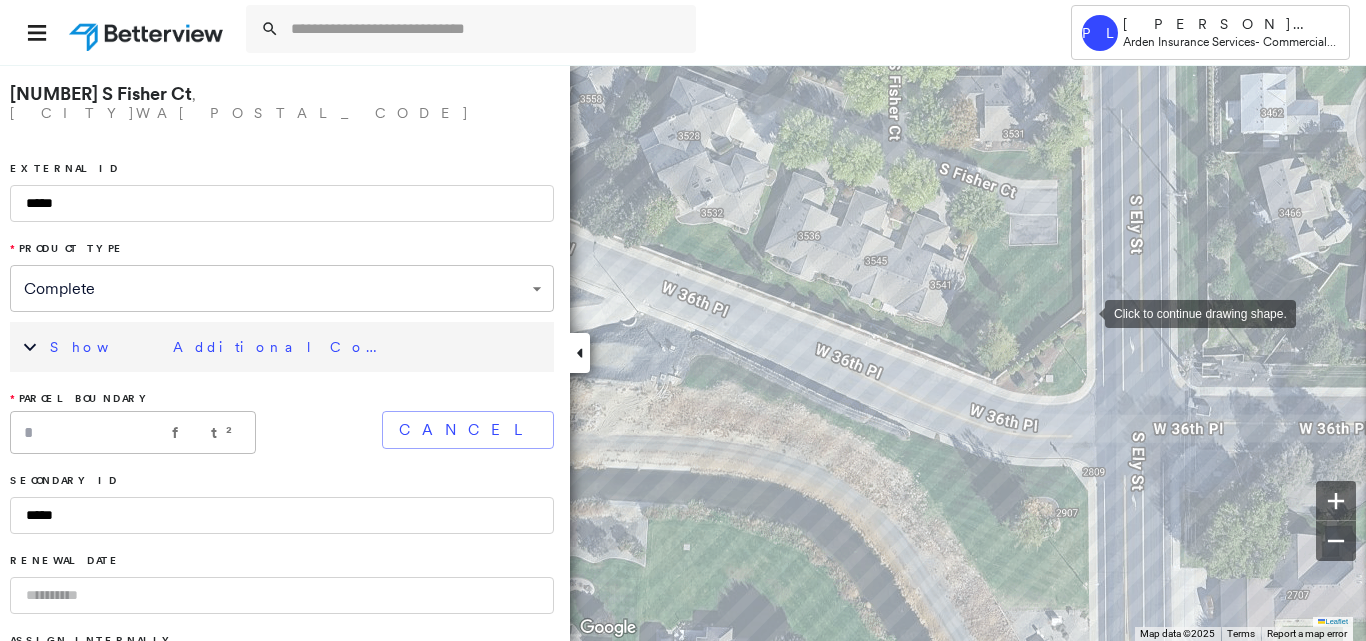 click at bounding box center (1085, 312) 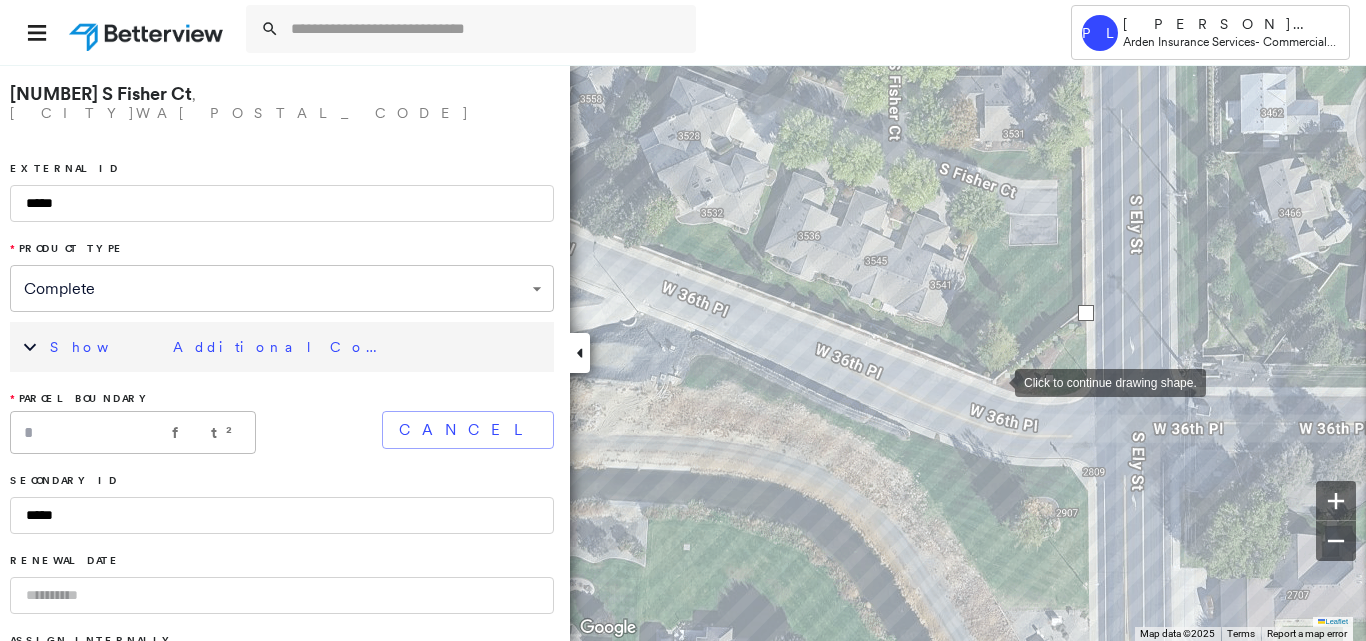 click at bounding box center [995, 381] 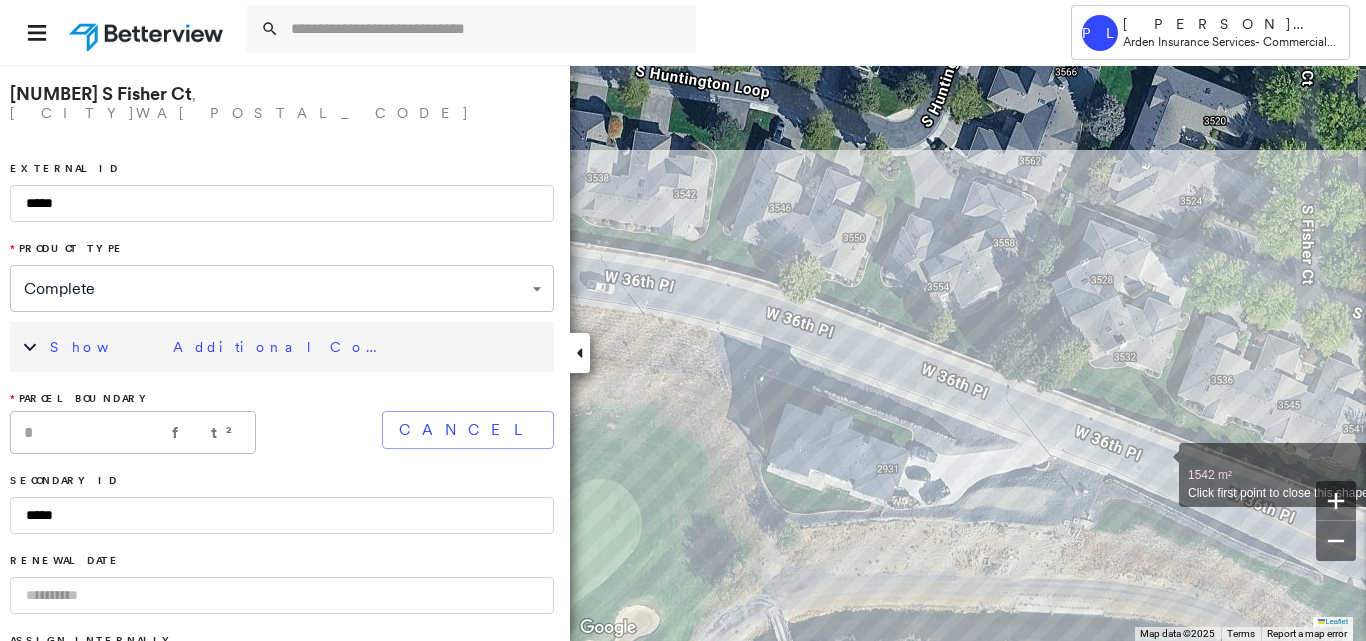 drag, startPoint x: 745, startPoint y: 320, endPoint x: 1132, endPoint y: 451, distance: 408.57068 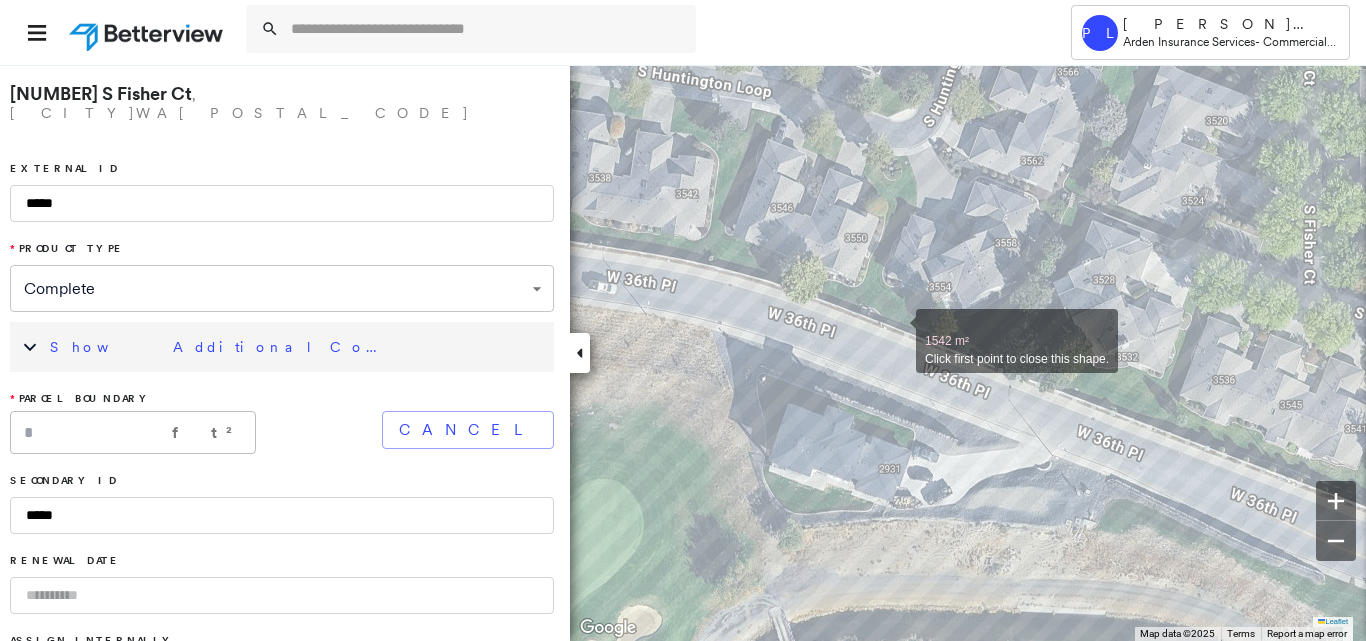click at bounding box center [896, 330] 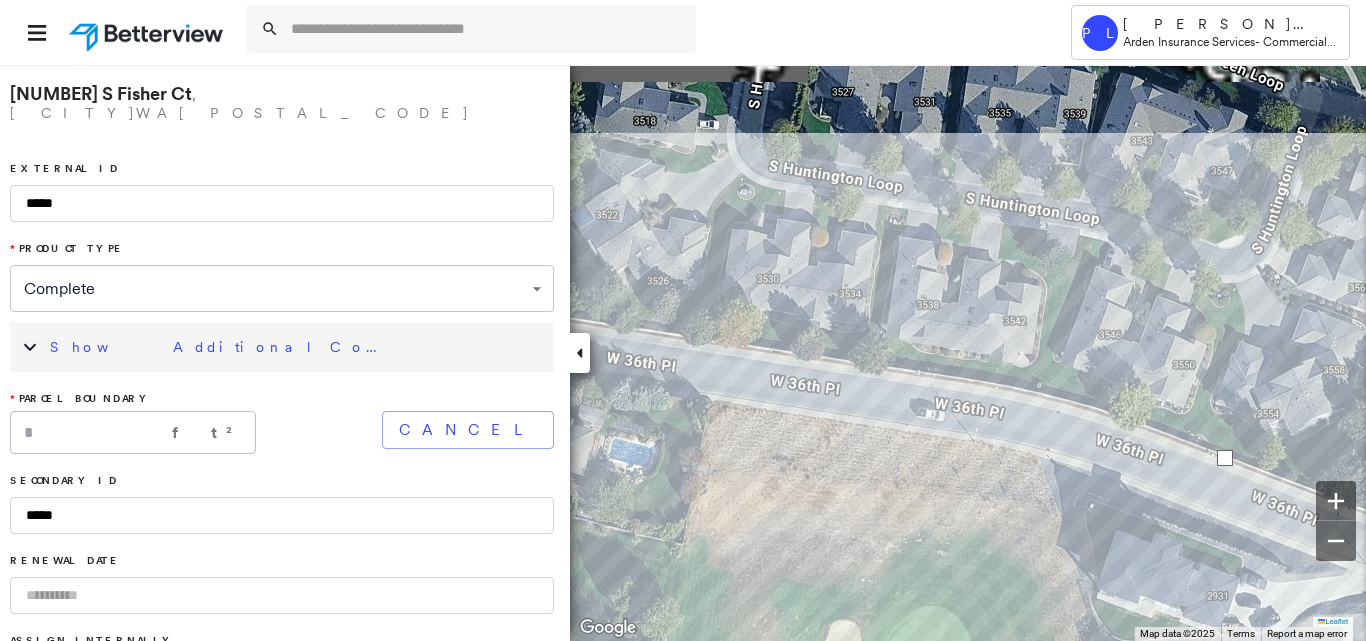 click on "1.14 ha Click first point to close this shape." at bounding box center (945, -377) 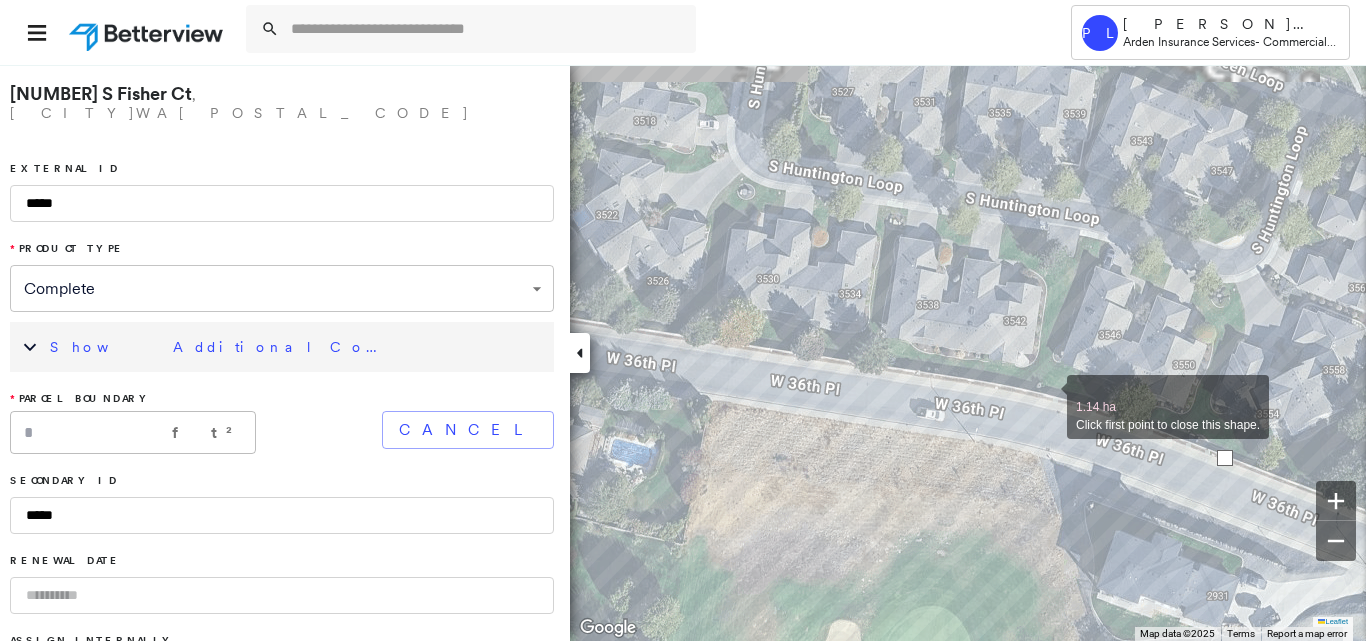 click at bounding box center [1047, 396] 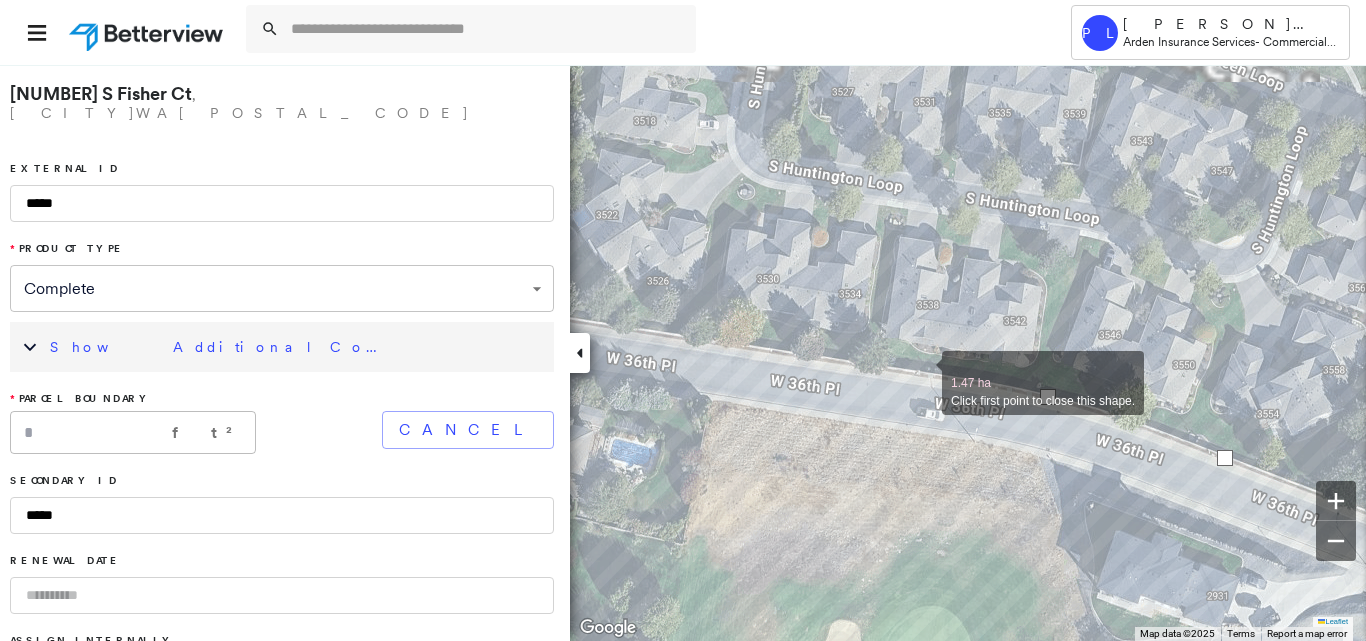 click at bounding box center [922, 372] 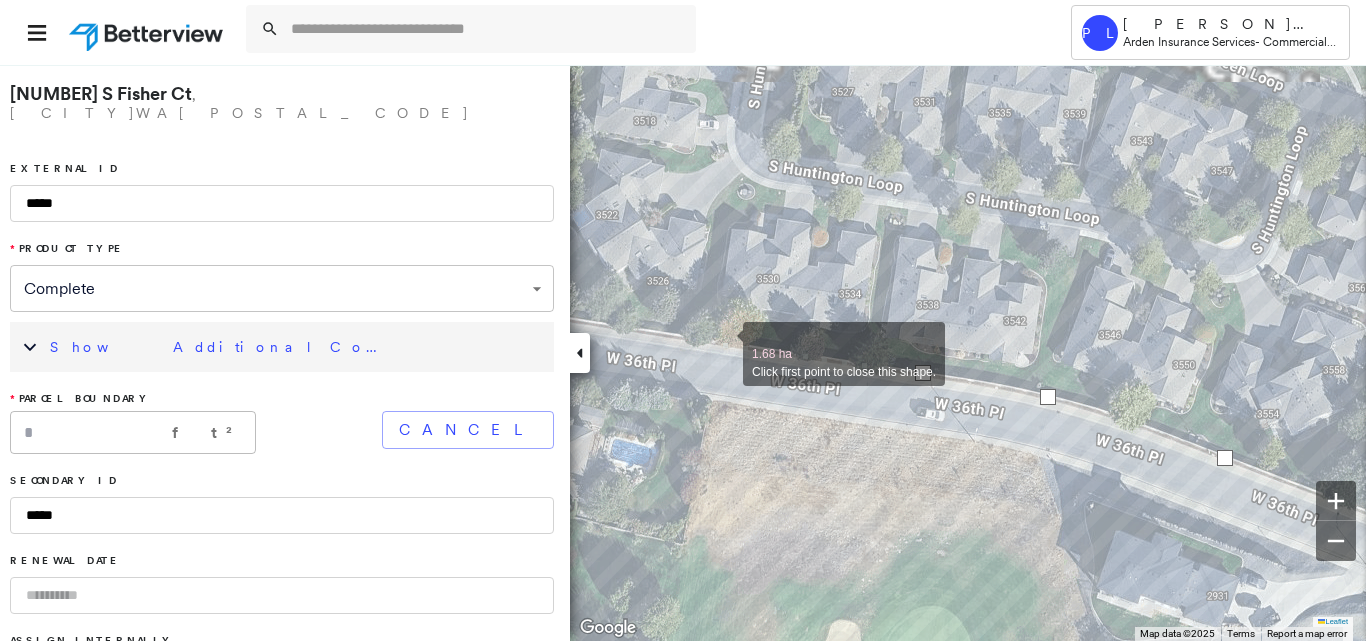 click at bounding box center (723, 343) 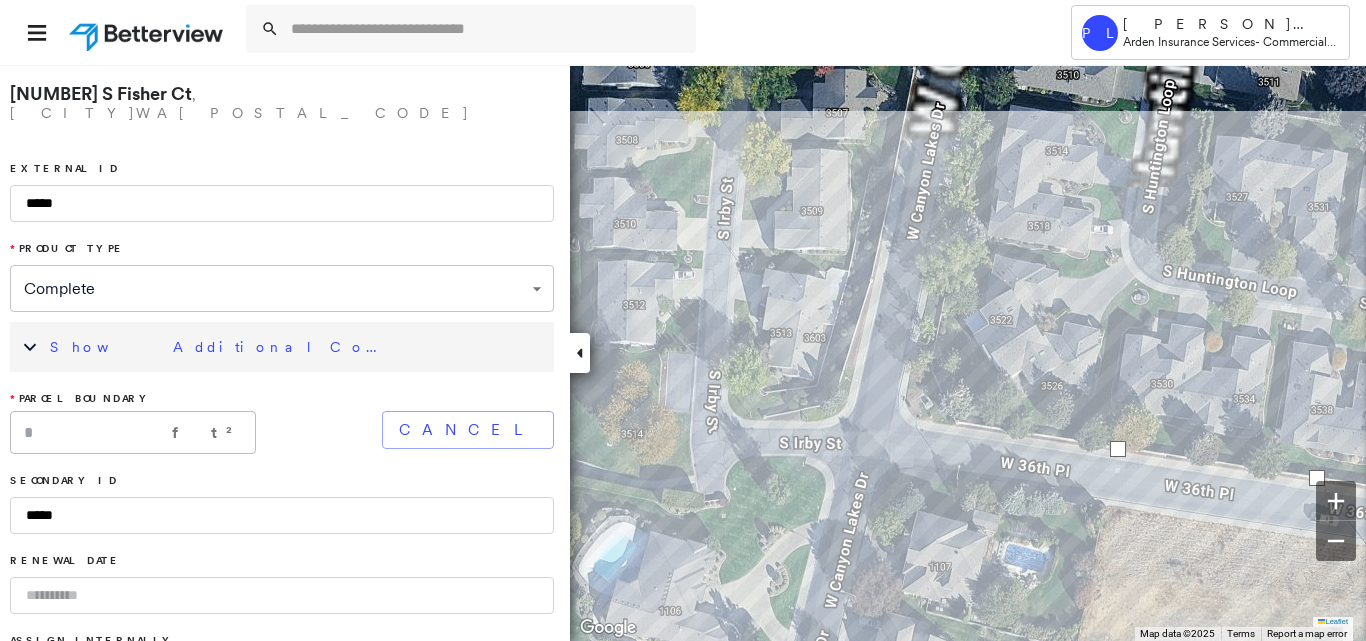 drag, startPoint x: 750, startPoint y: 386, endPoint x: 1193, endPoint y: 493, distance: 455.73895 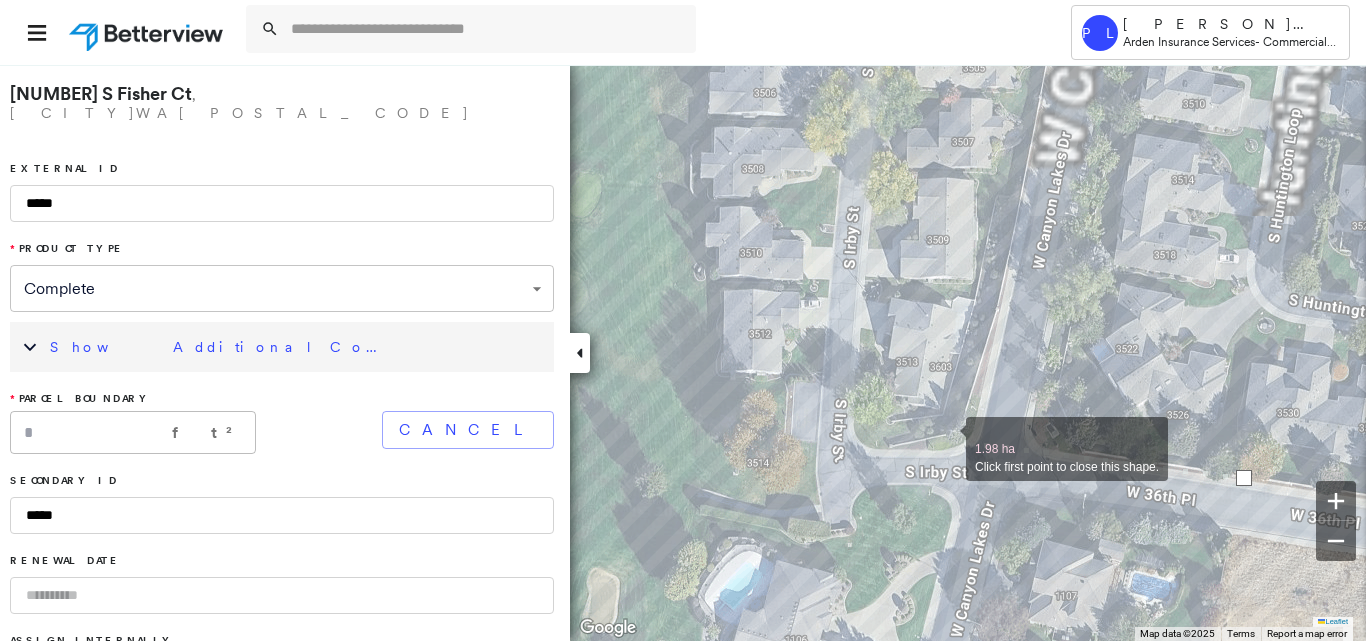 click at bounding box center (946, 438) 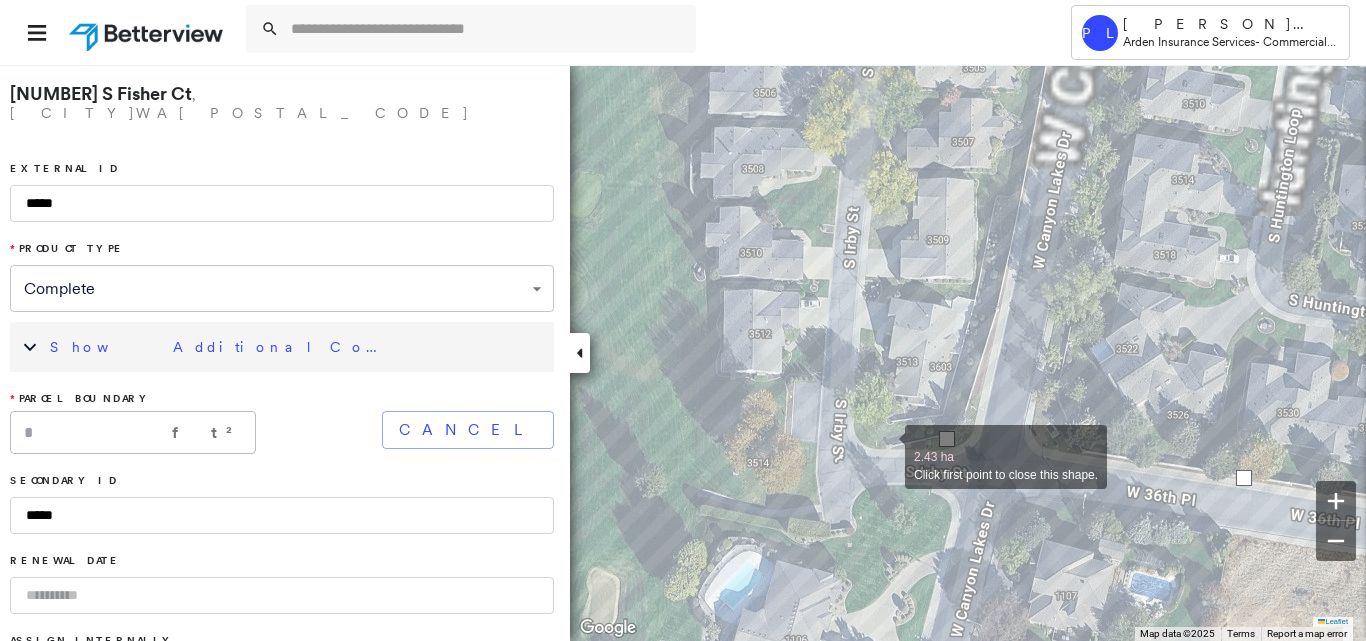 click at bounding box center (885, 446) 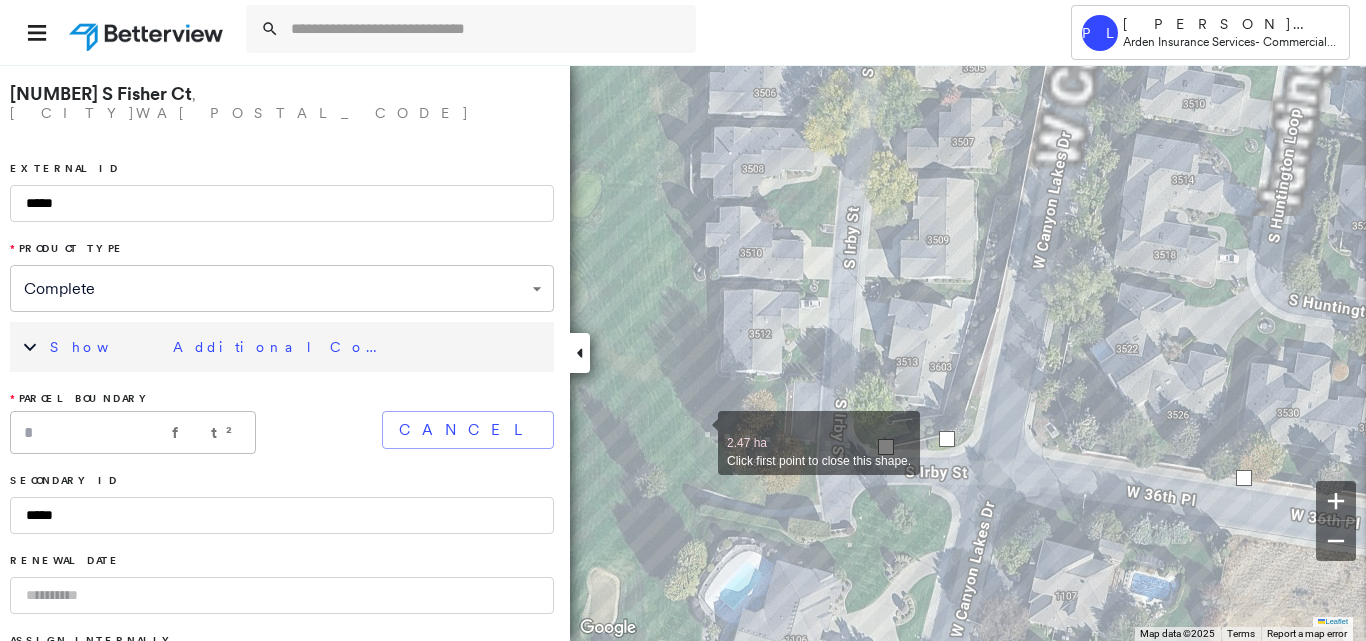click at bounding box center [698, 432] 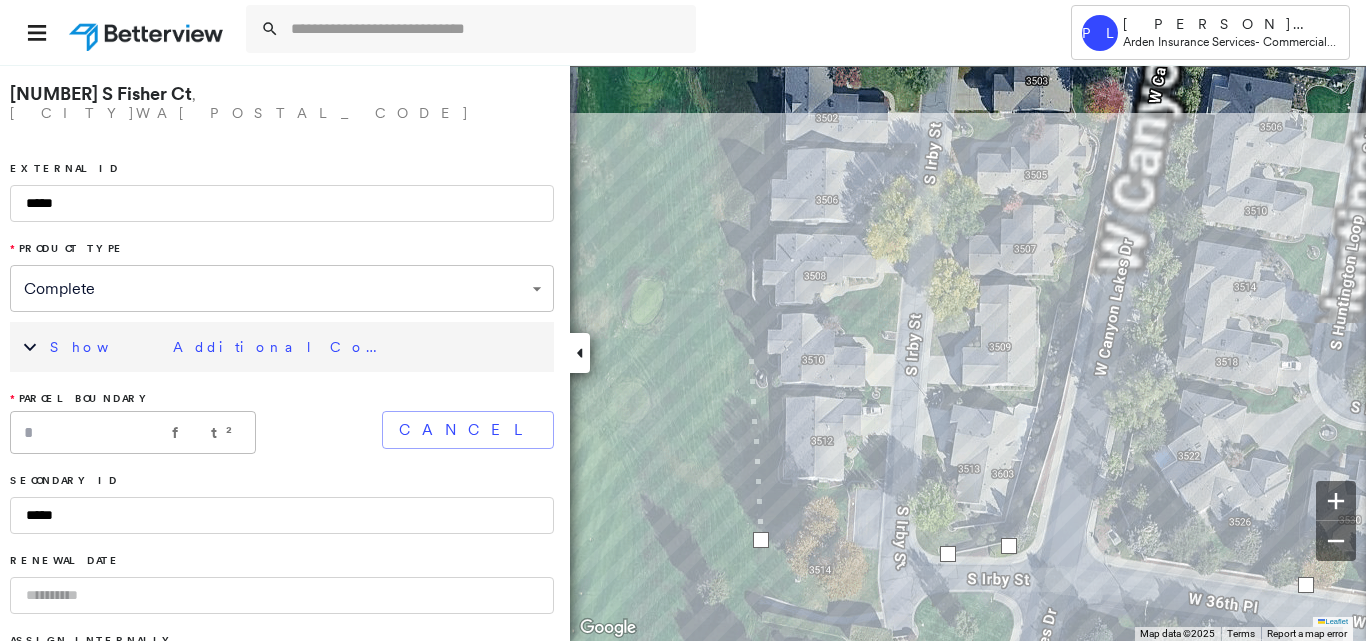 drag, startPoint x: 669, startPoint y: 213, endPoint x: 811, endPoint y: 559, distance: 374.00534 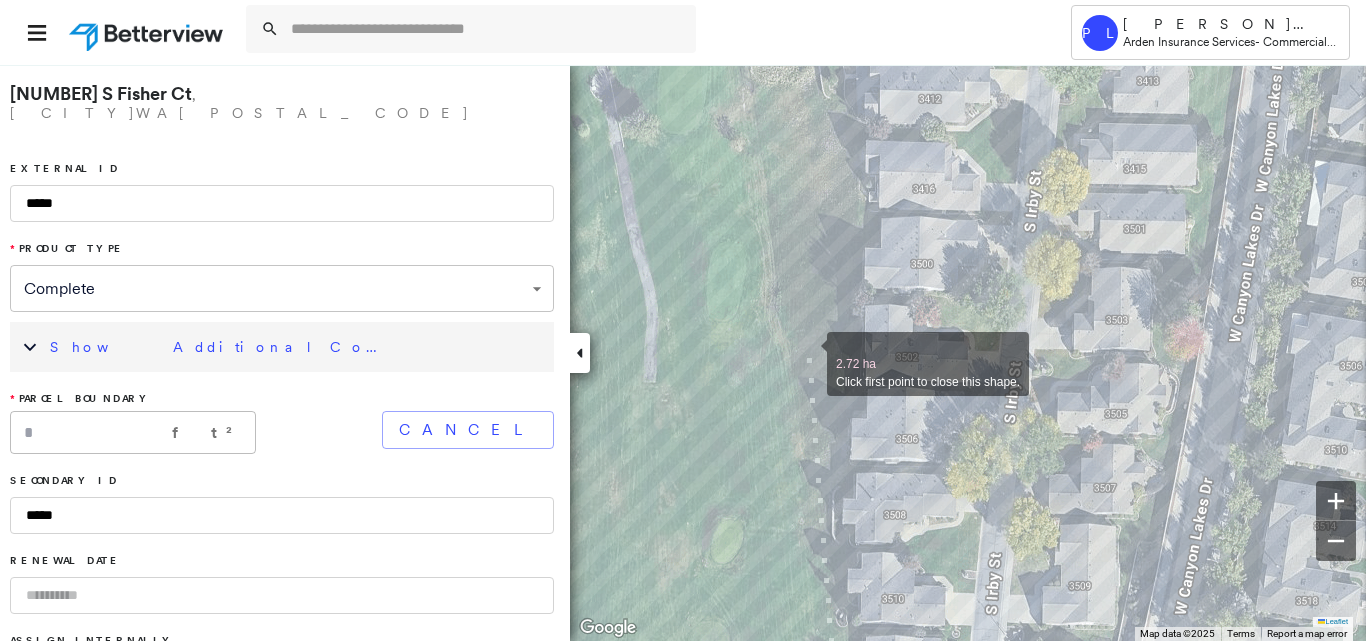 click at bounding box center (807, 353) 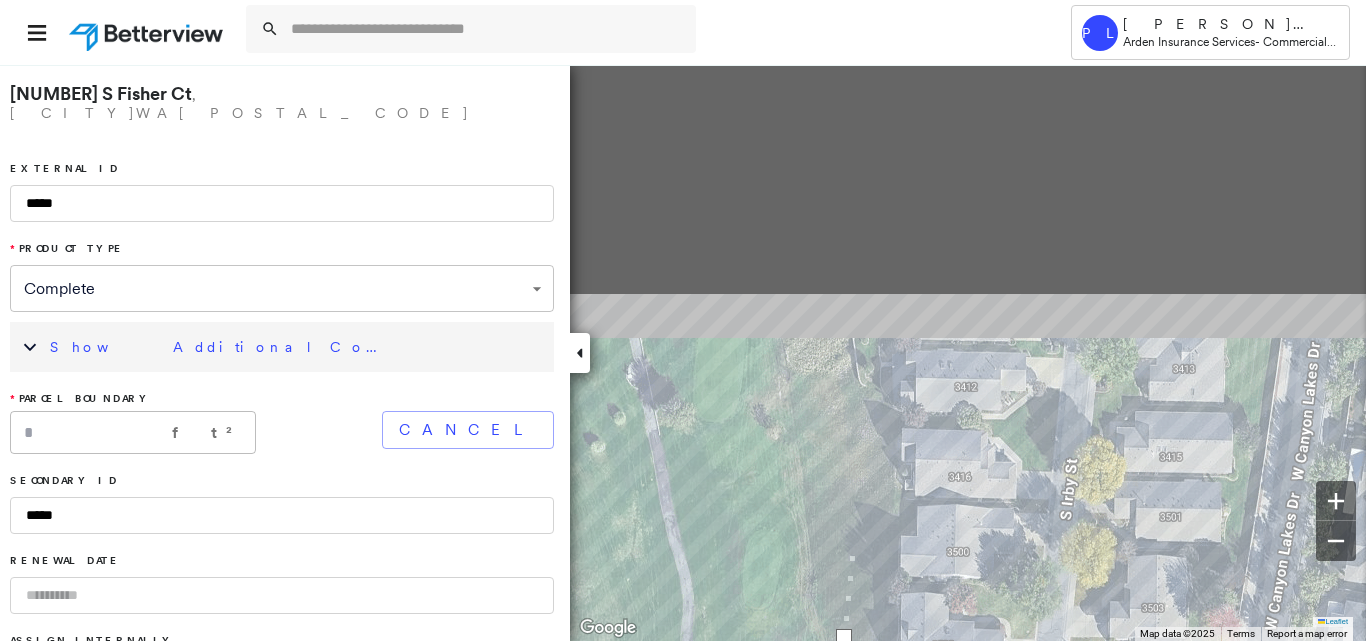 drag, startPoint x: 812, startPoint y: 213, endPoint x: 860, endPoint y: 621, distance: 410.8138 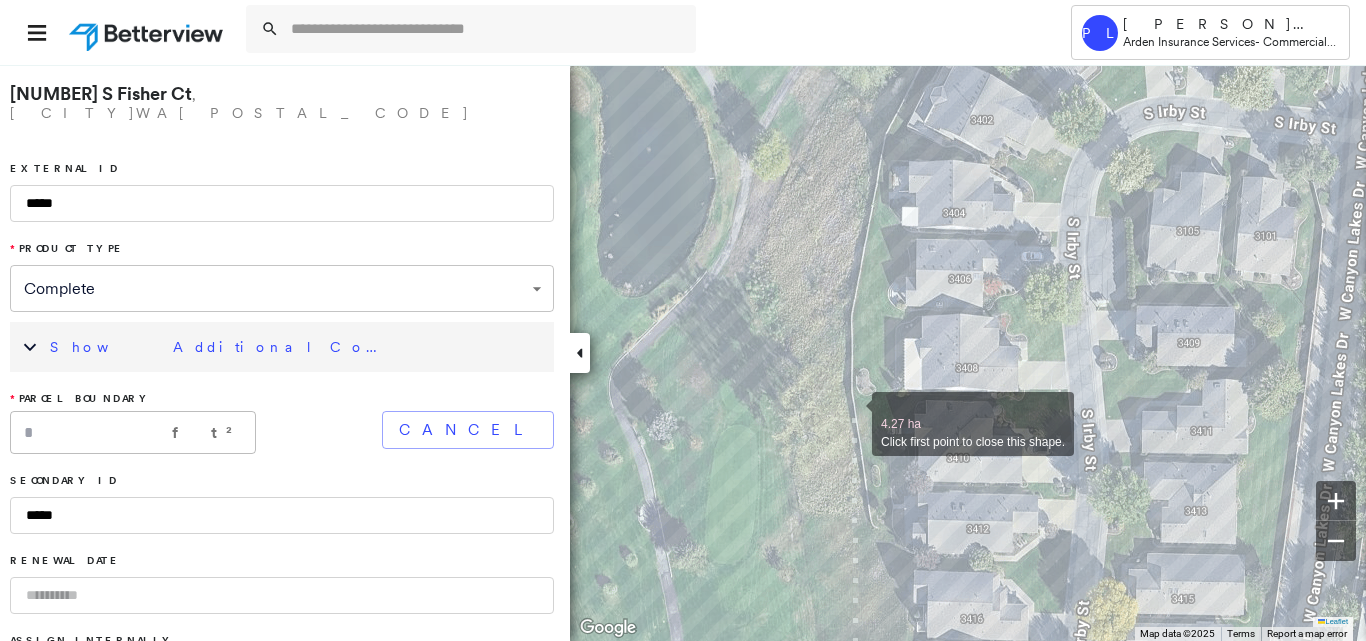 click at bounding box center [852, 413] 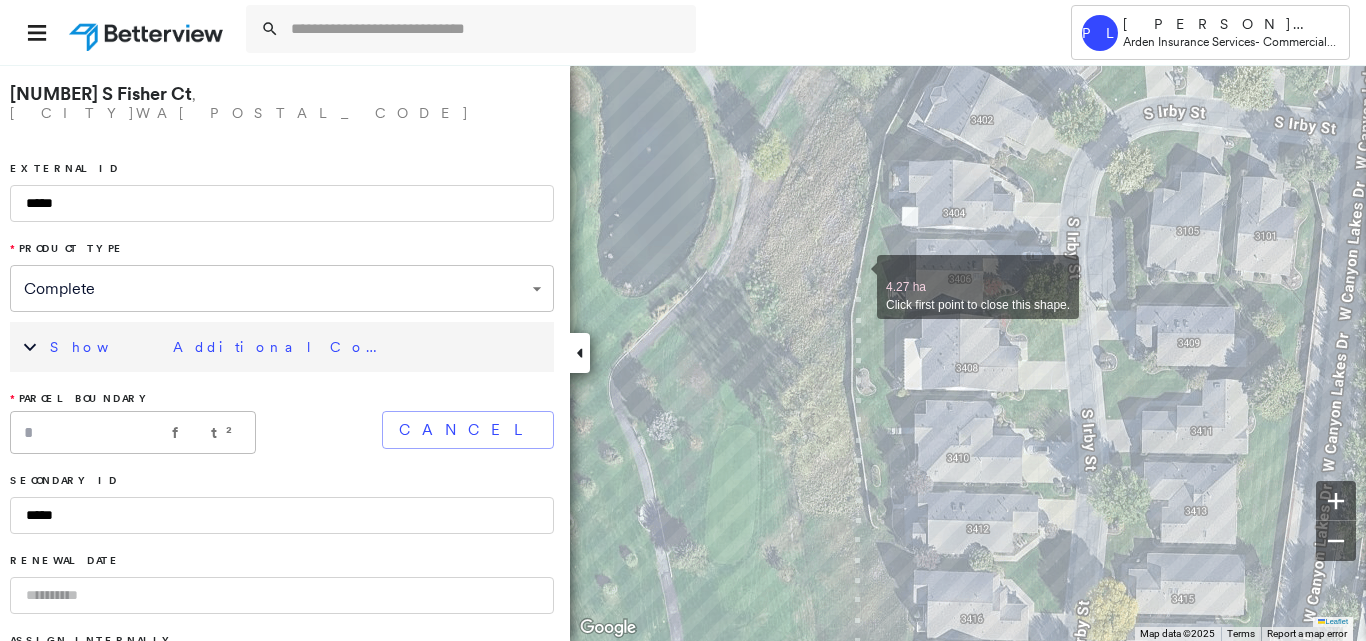 click at bounding box center (857, 276) 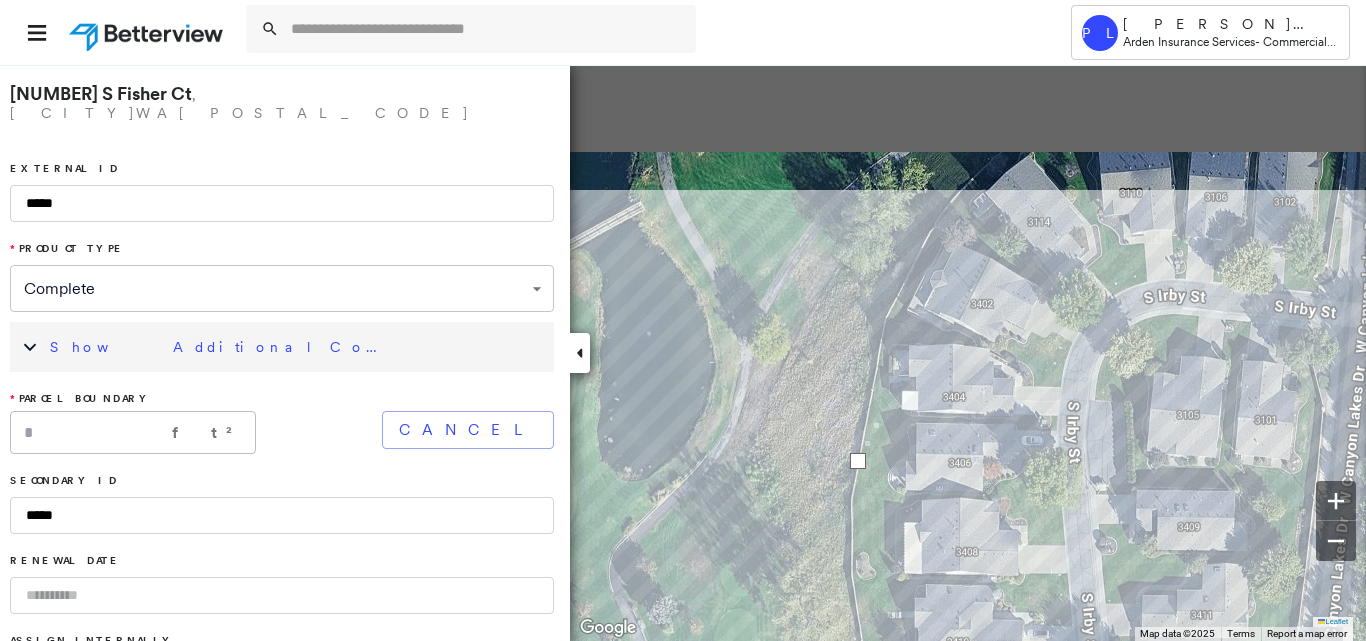drag, startPoint x: 882, startPoint y: 200, endPoint x: 875, endPoint y: 505, distance: 305.08032 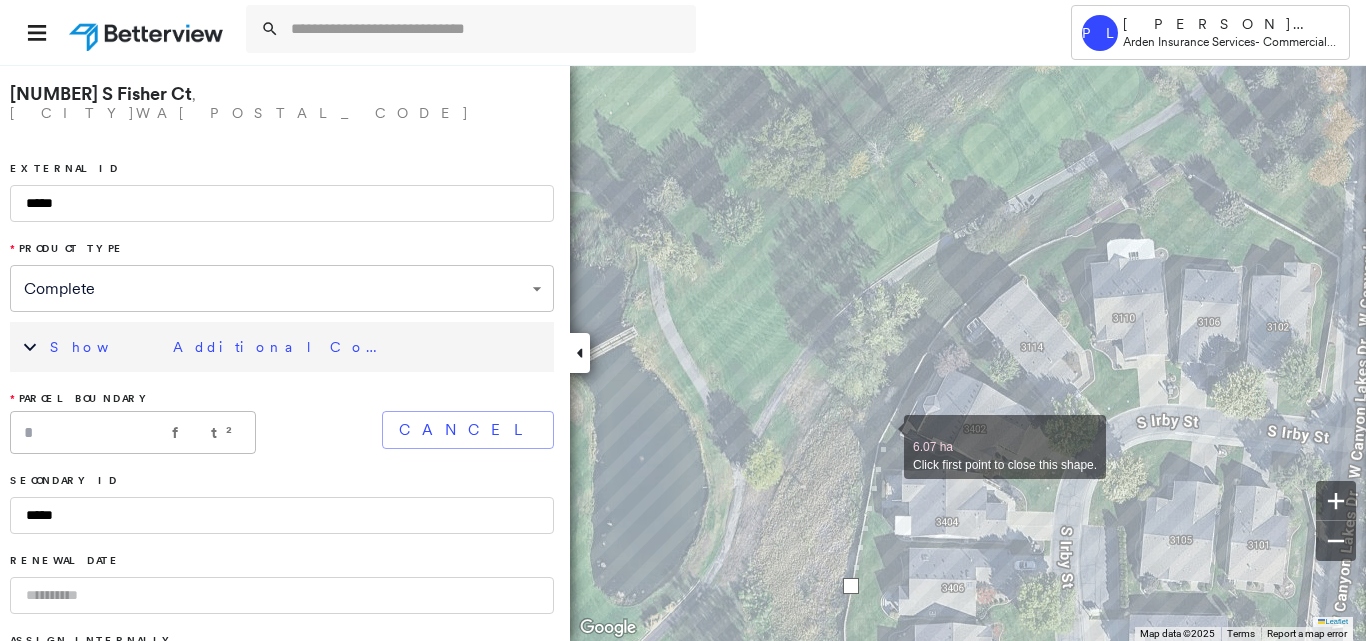 click at bounding box center (884, 436) 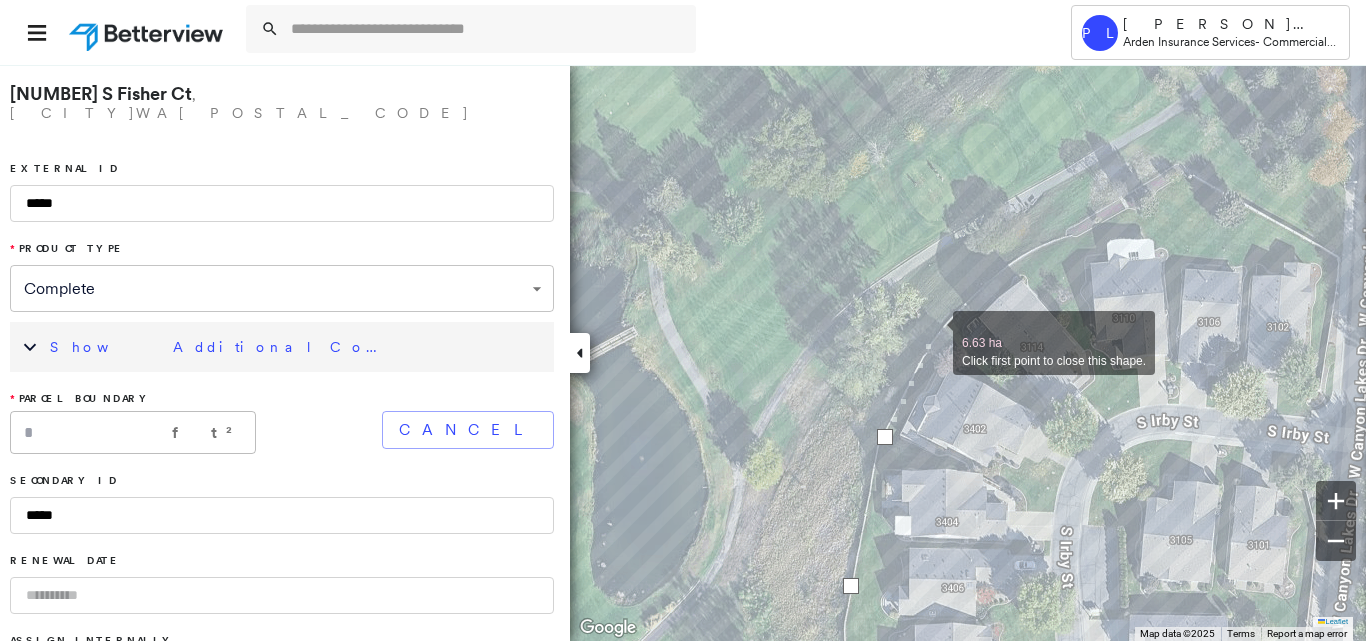 click at bounding box center [933, 332] 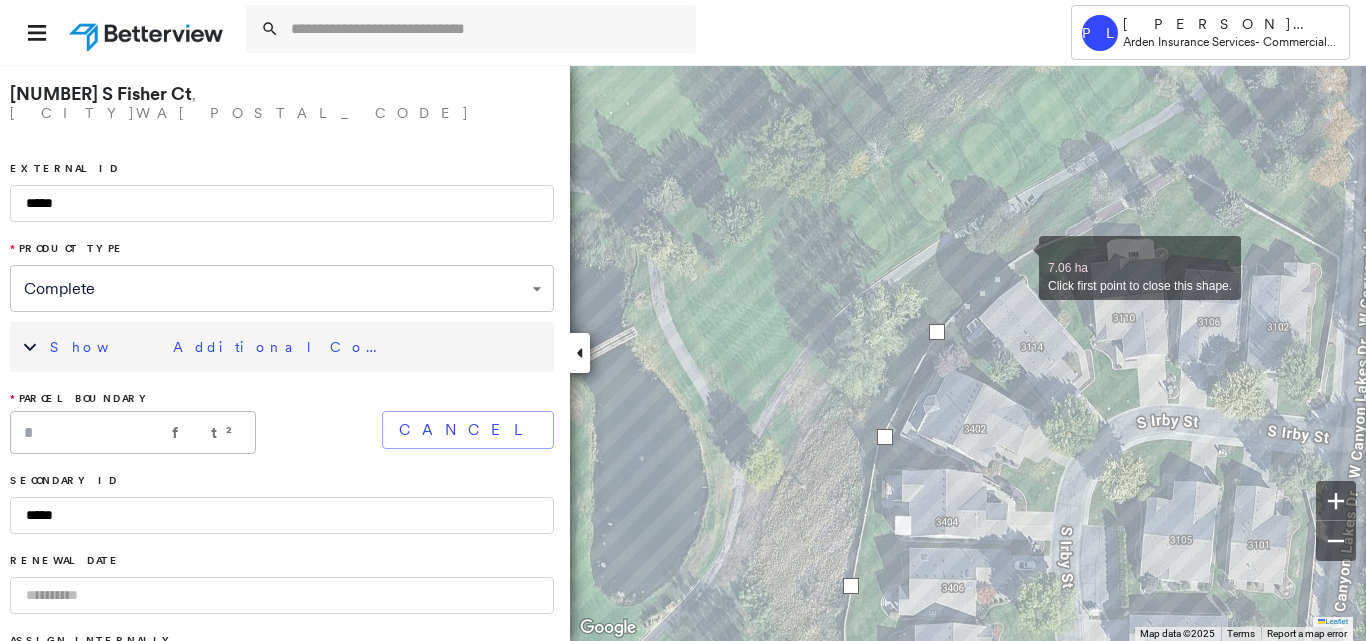 click at bounding box center (1019, 257) 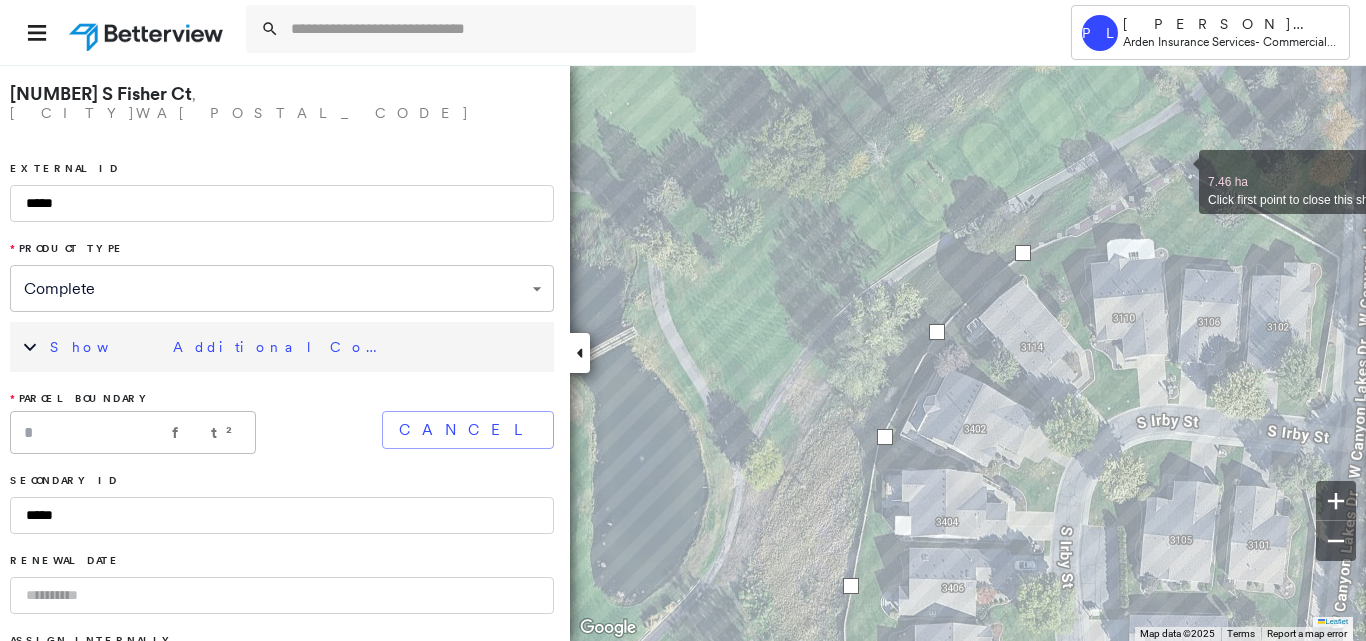 click at bounding box center (1179, 171) 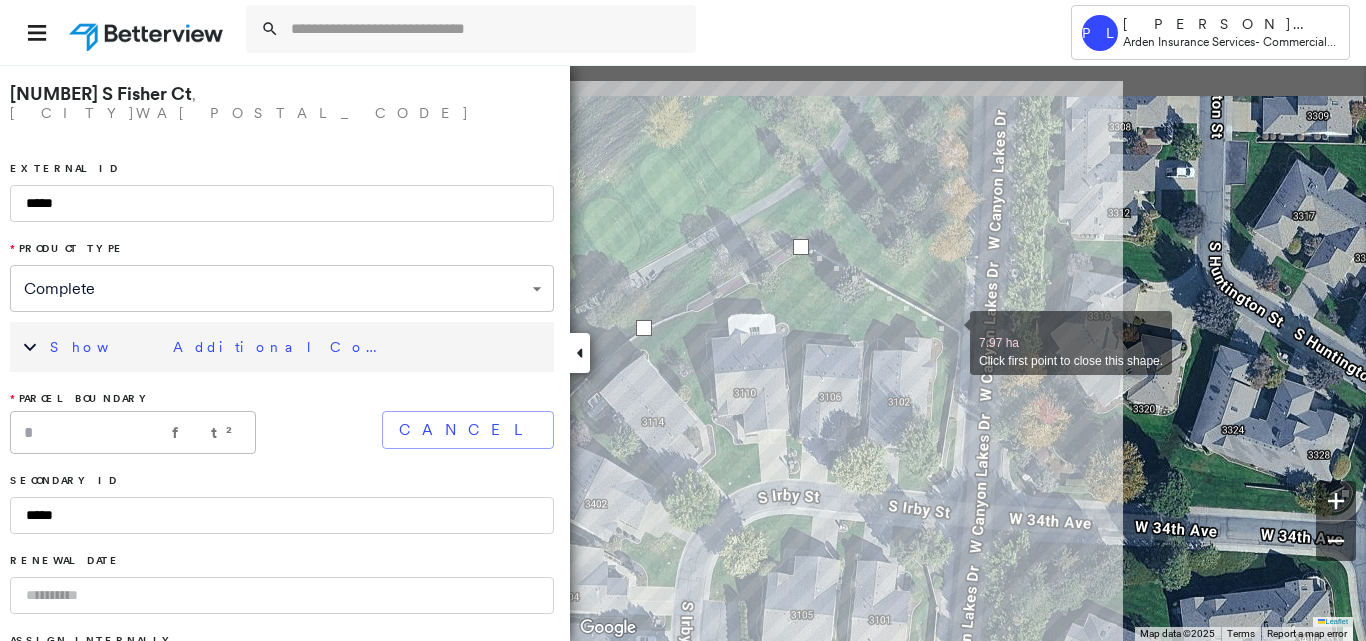 drag, startPoint x: 1318, startPoint y: 261, endPoint x: 945, endPoint y: 338, distance: 380.8648 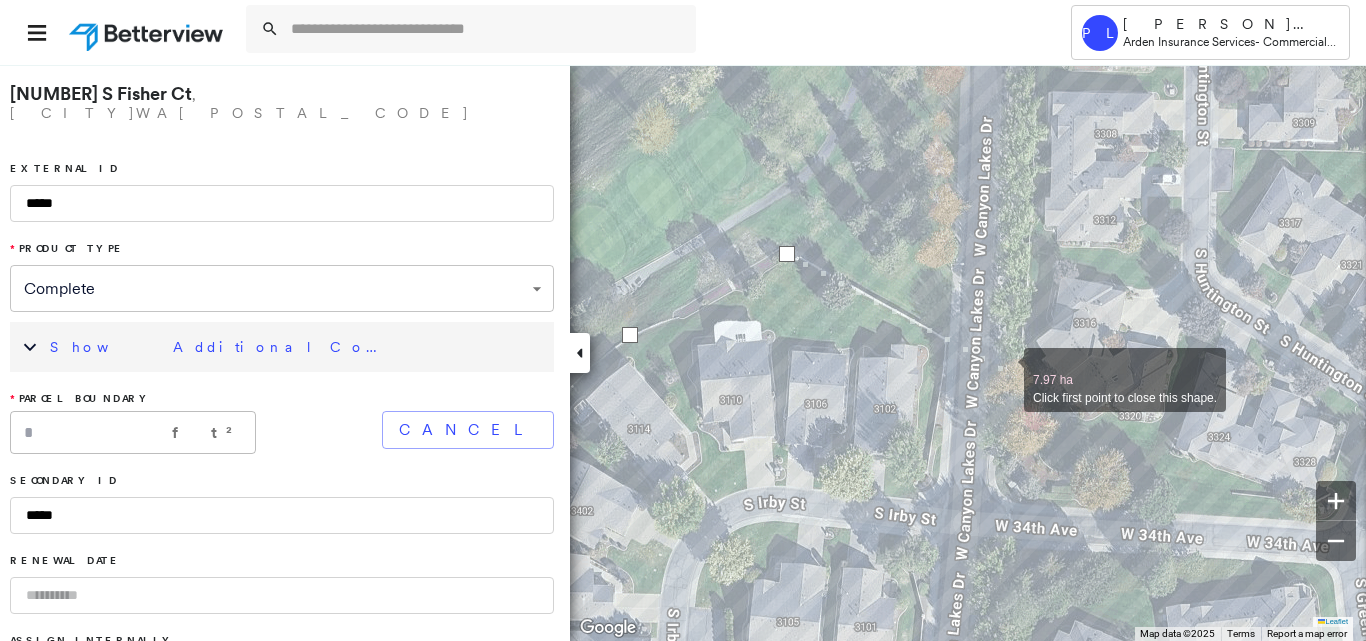 click at bounding box center [1004, 369] 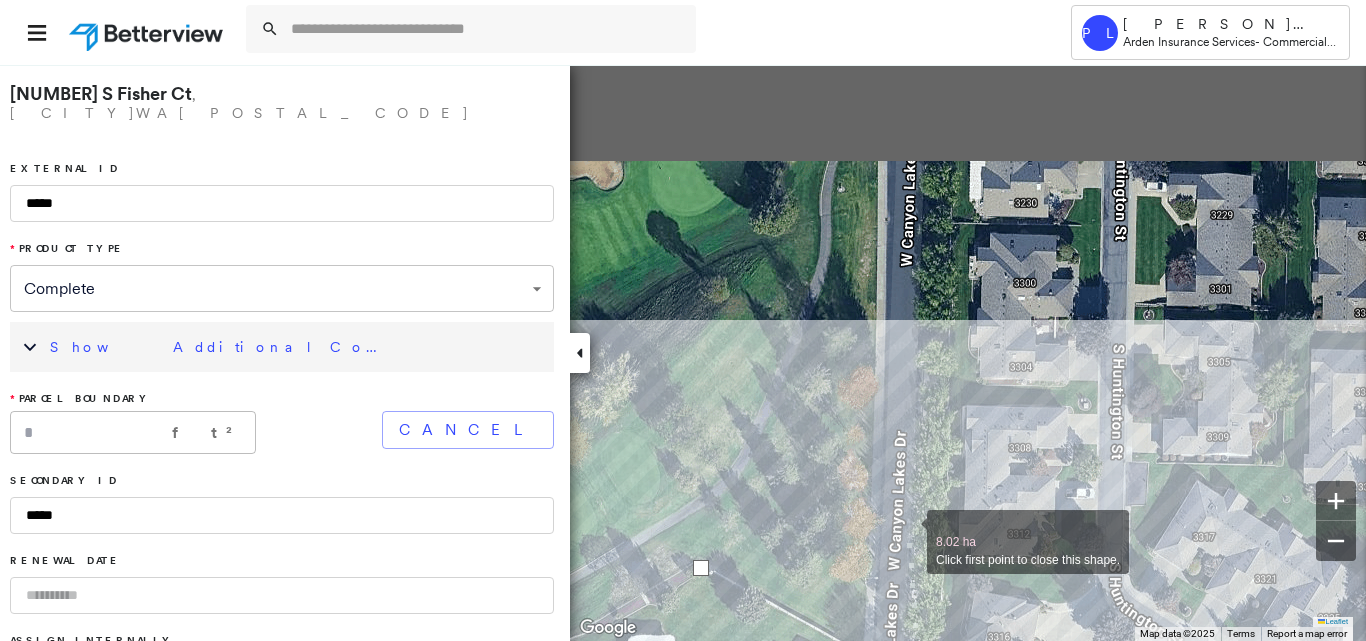 drag, startPoint x: 997, startPoint y: 198, endPoint x: 910, endPoint y: 519, distance: 332.5808 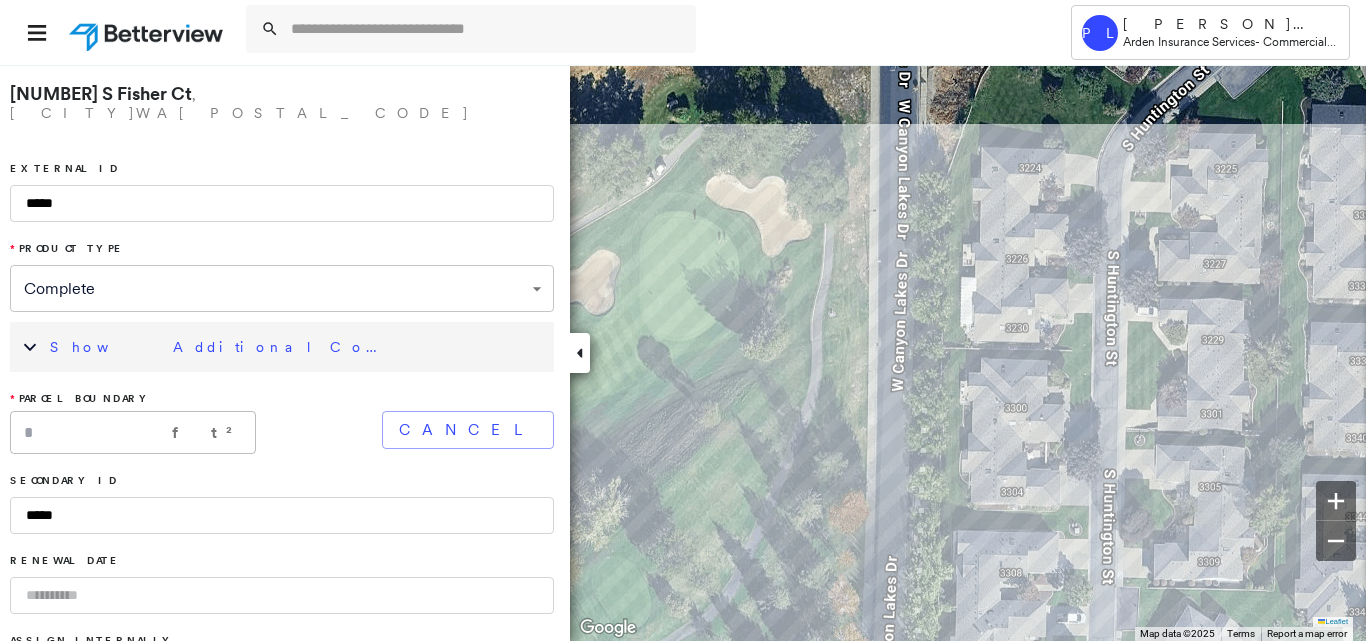 drag, startPoint x: 934, startPoint y: 228, endPoint x: 917, endPoint y: 500, distance: 272.53073 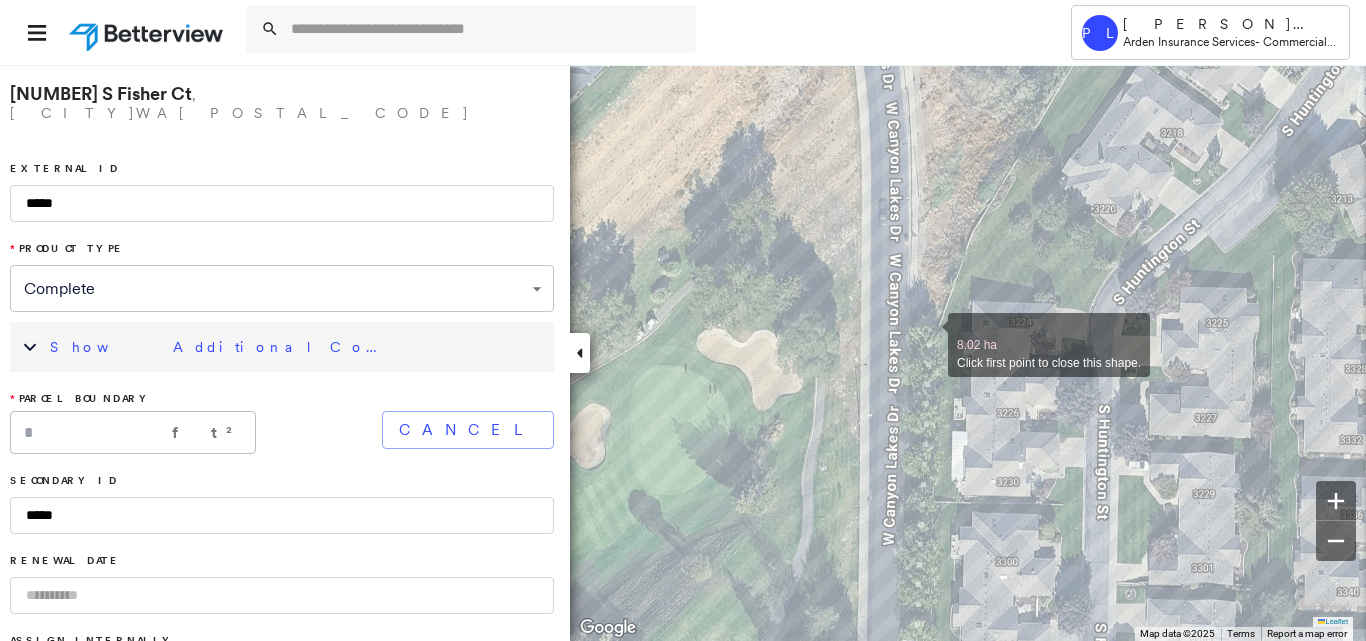 click at bounding box center [928, 334] 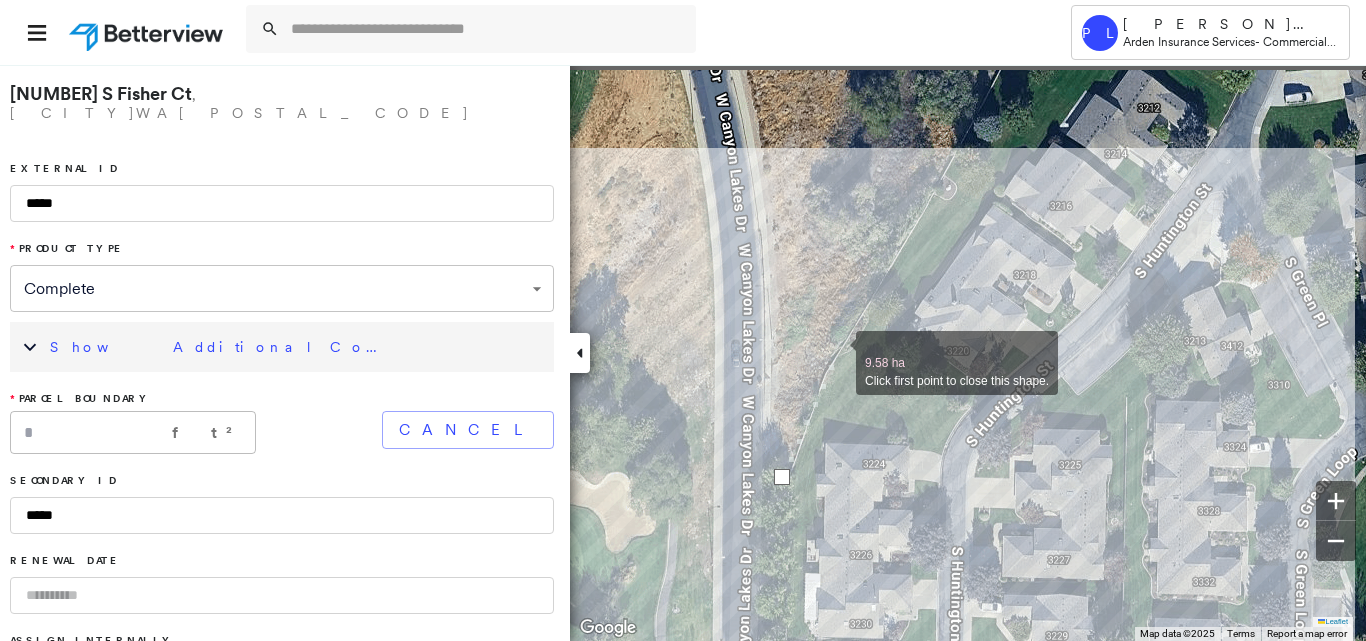 drag, startPoint x: 1002, startPoint y: 192, endPoint x: 788, endPoint y: 425, distance: 316.36212 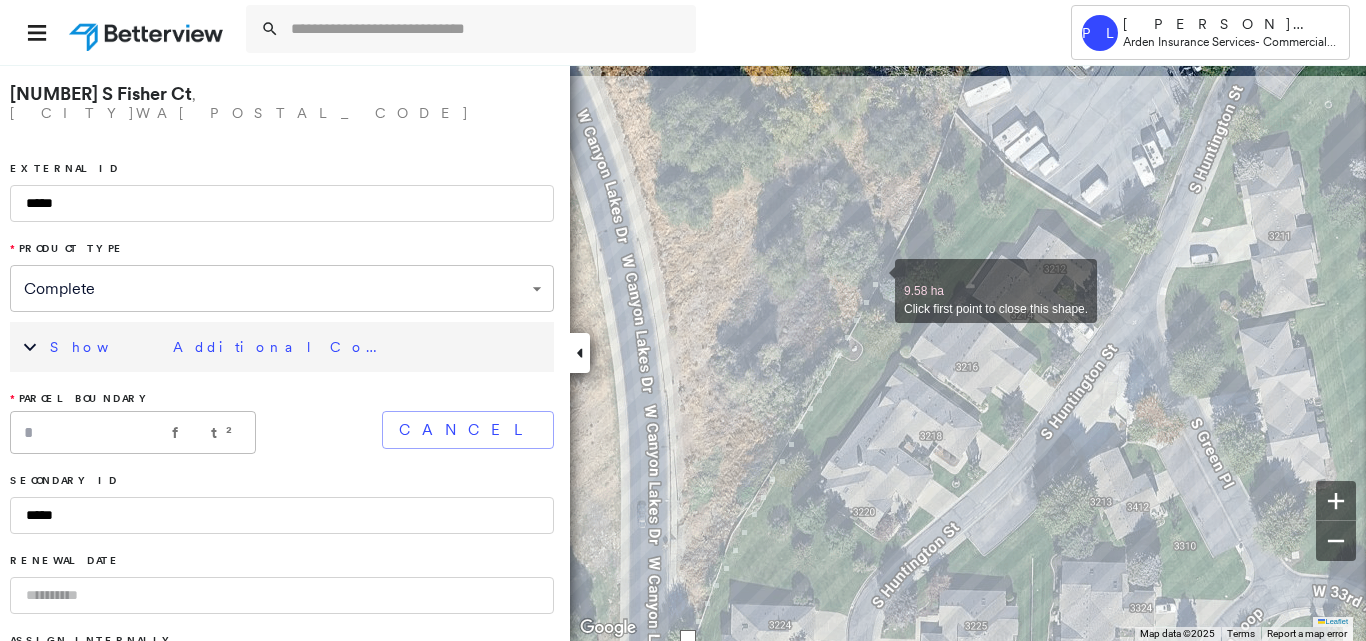 drag, startPoint x: 894, startPoint y: 228, endPoint x: 873, endPoint y: 289, distance: 64.513565 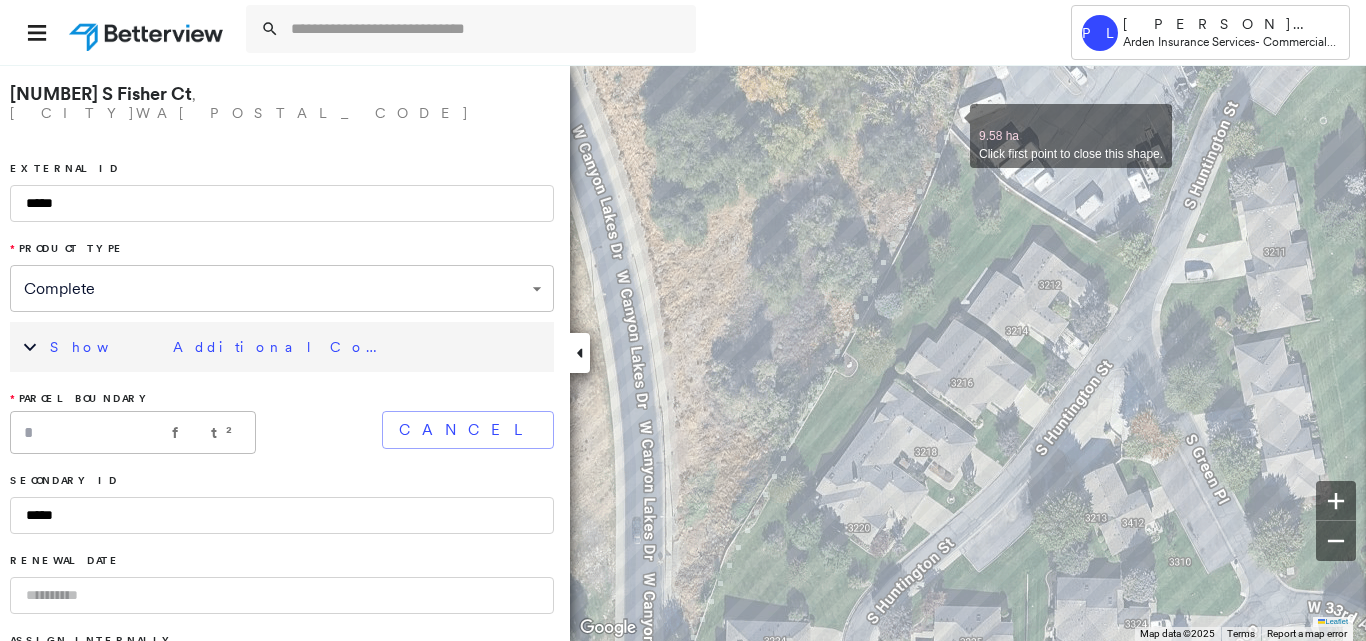 click at bounding box center [950, 125] 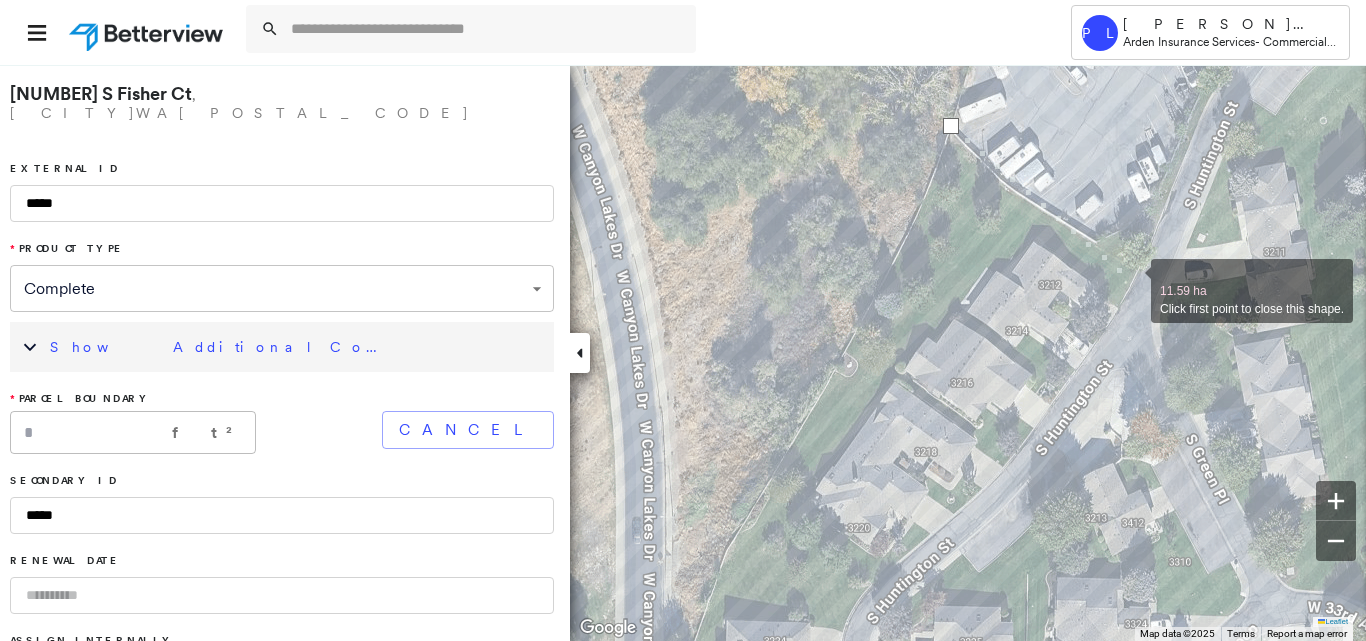 click at bounding box center [1131, 280] 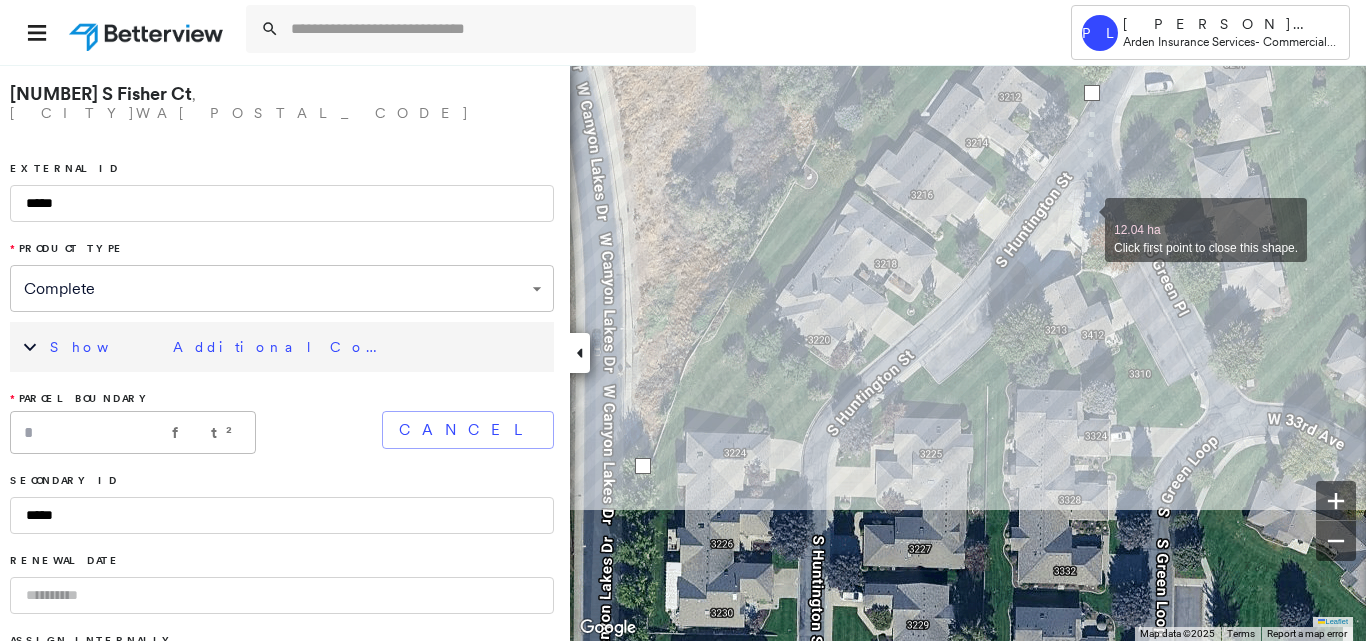 drag, startPoint x: 1116, startPoint y: 401, endPoint x: 1085, endPoint y: 220, distance: 183.63551 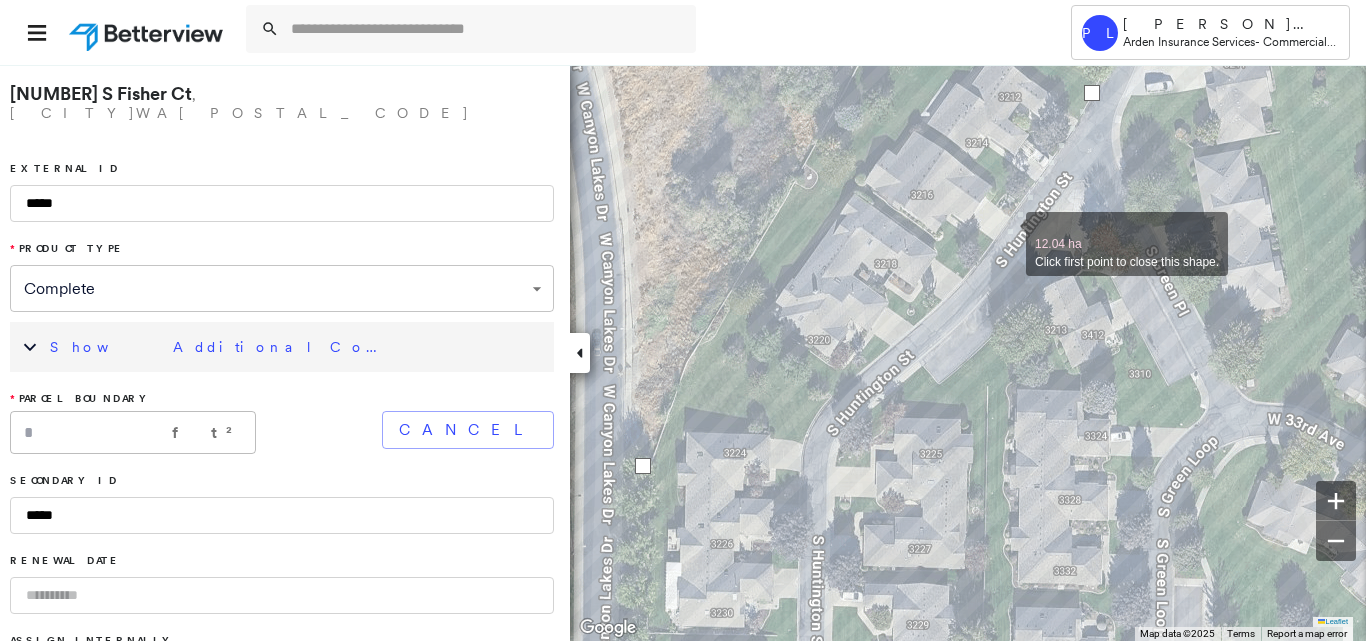 click at bounding box center (1006, 233) 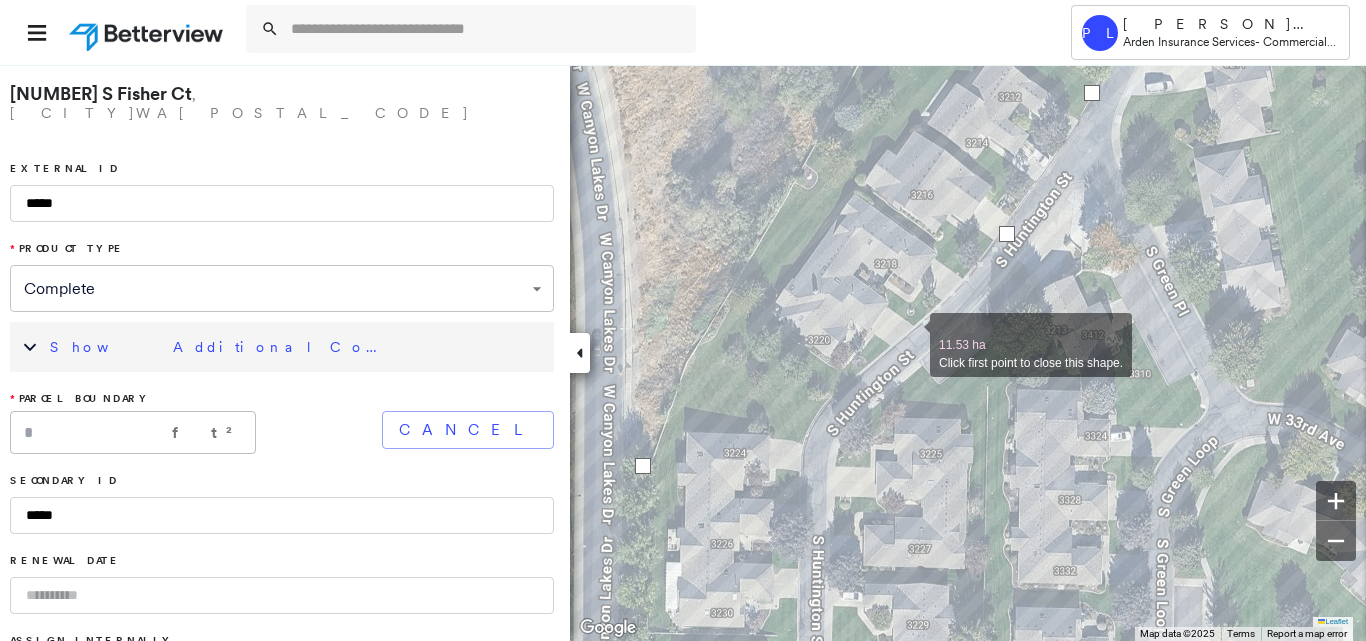 click at bounding box center [910, 334] 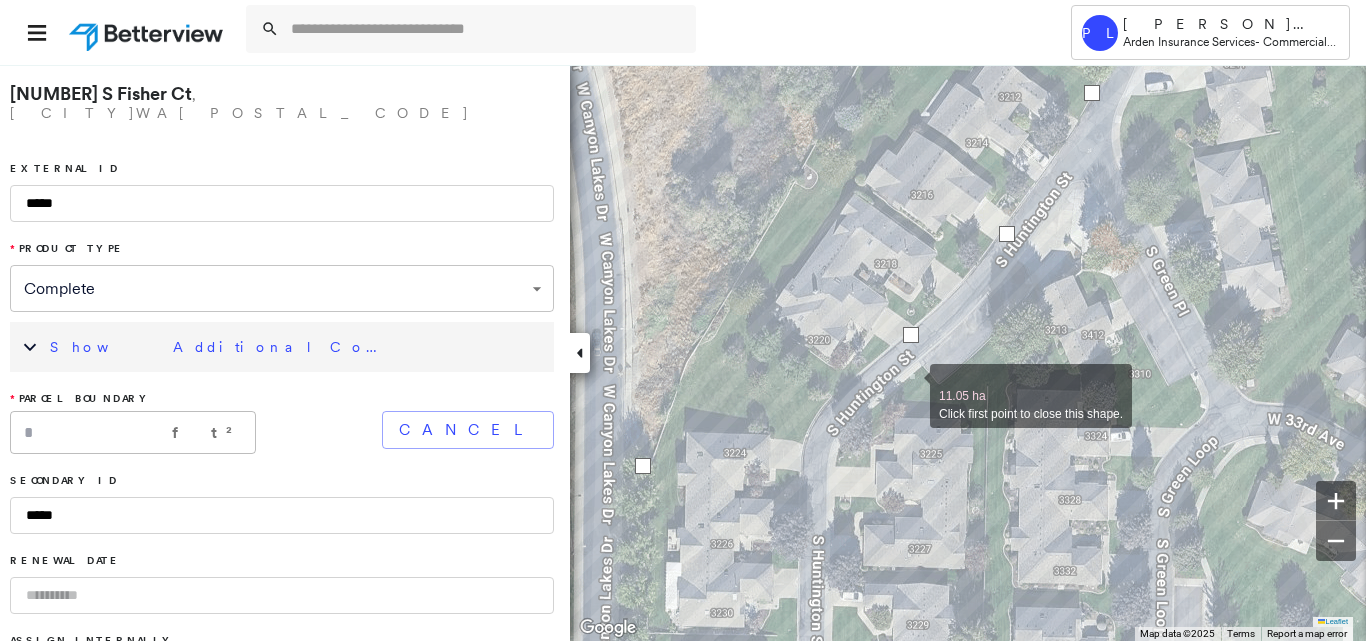 click at bounding box center [910, 385] 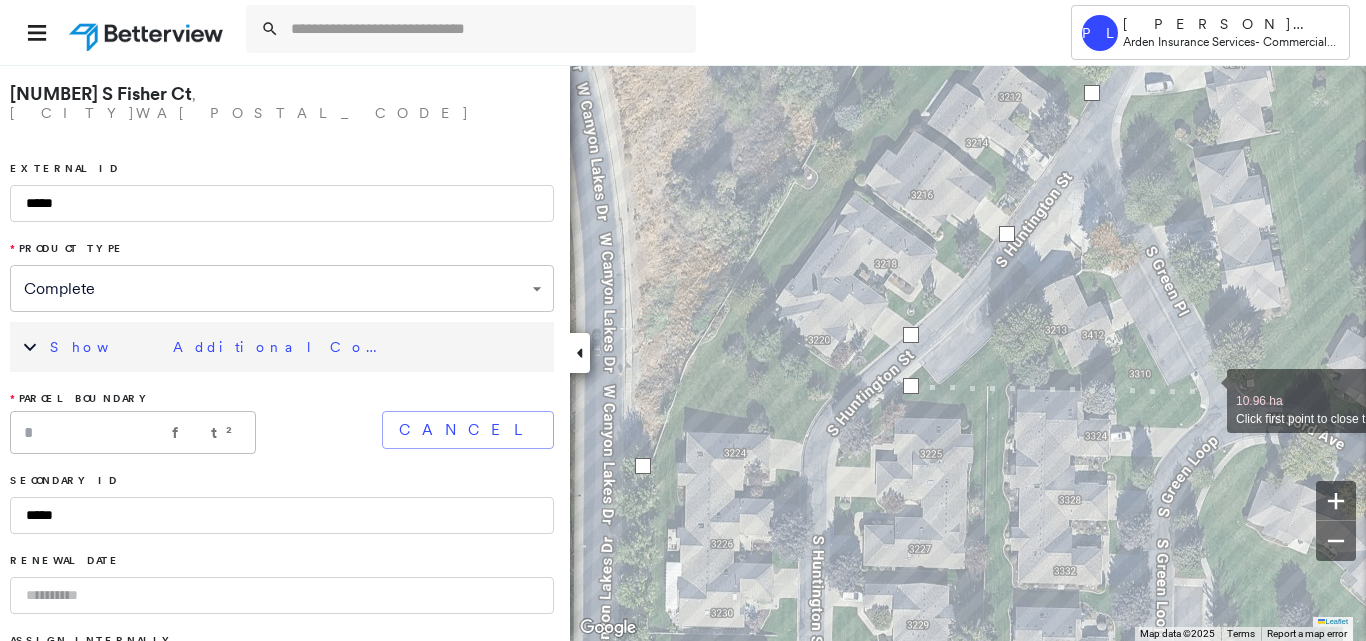 click at bounding box center (1207, 390) 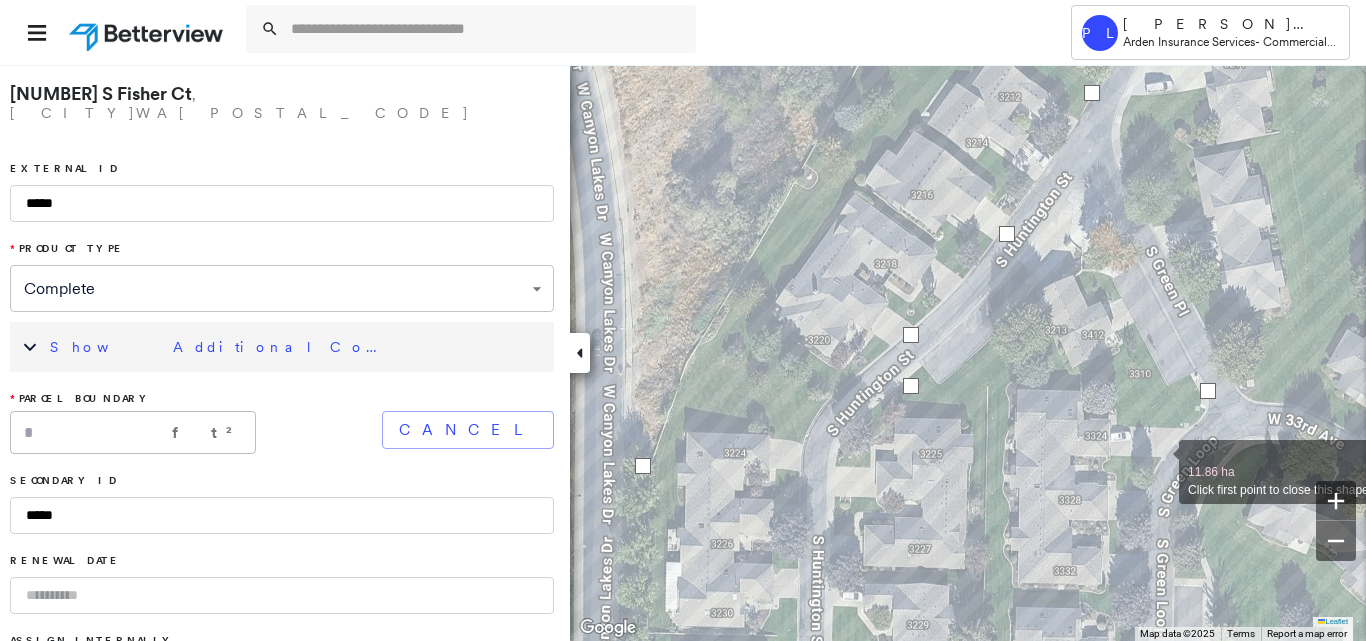 click at bounding box center [1159, 461] 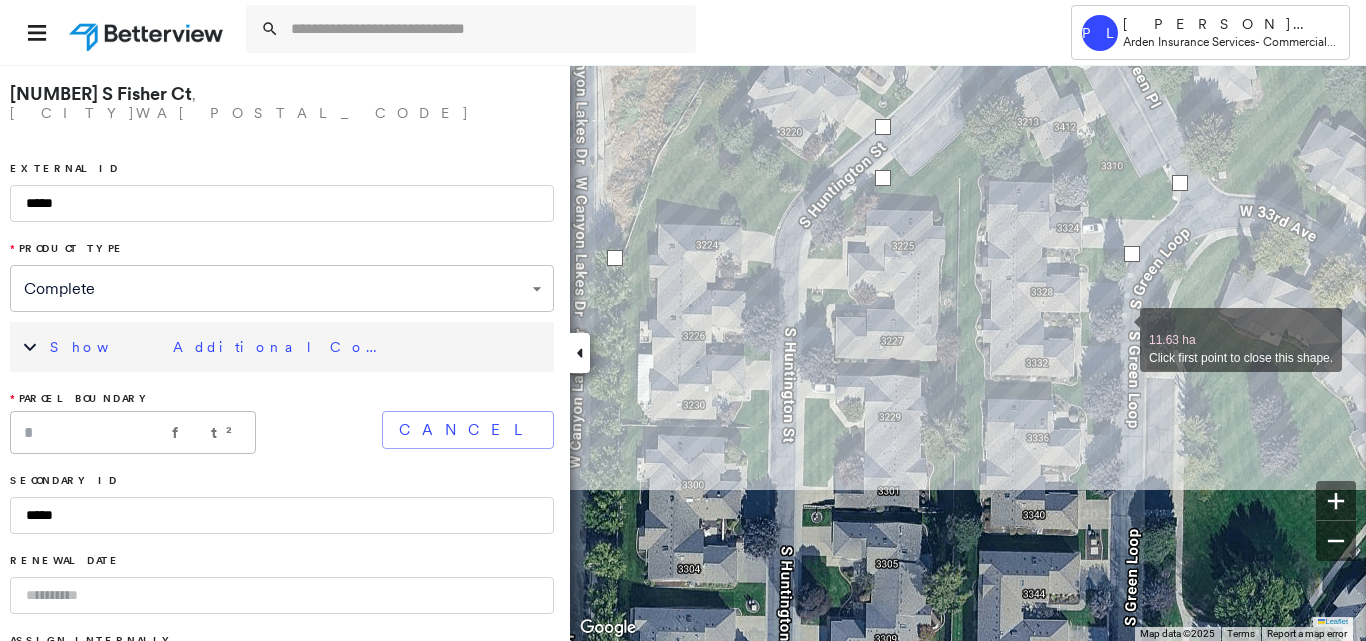 drag, startPoint x: 1151, startPoint y: 550, endPoint x: 1118, endPoint y: 321, distance: 231.36551 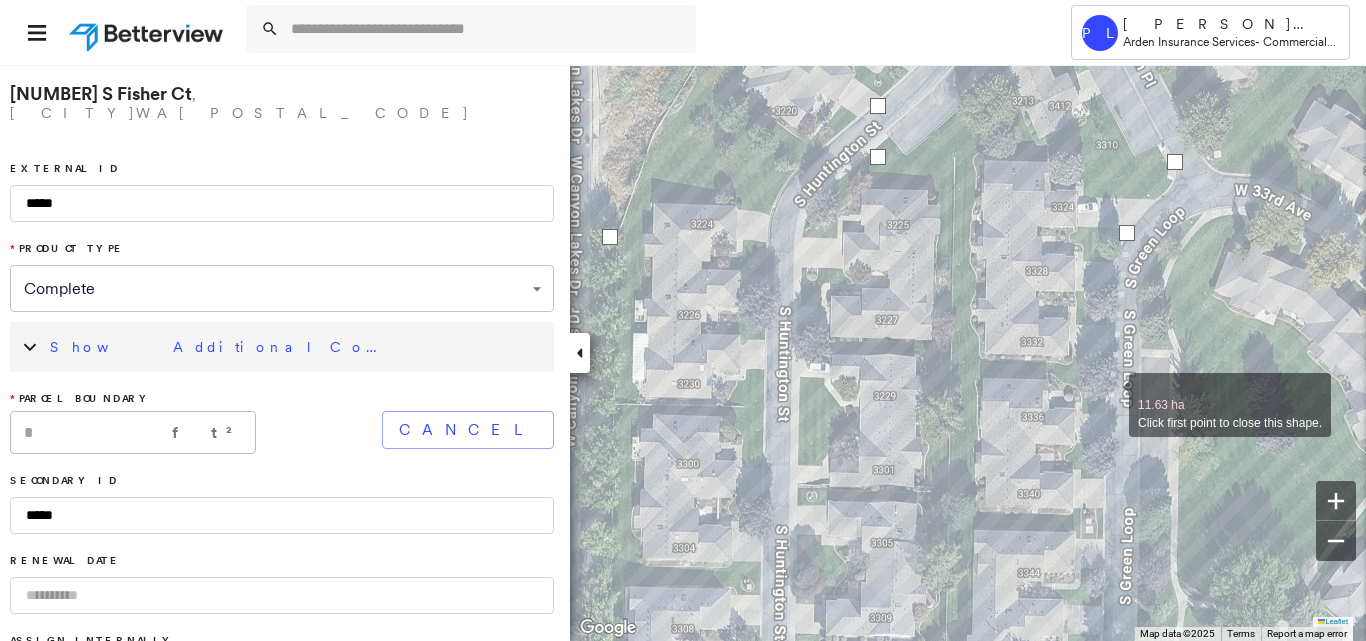 click at bounding box center (1109, 394) 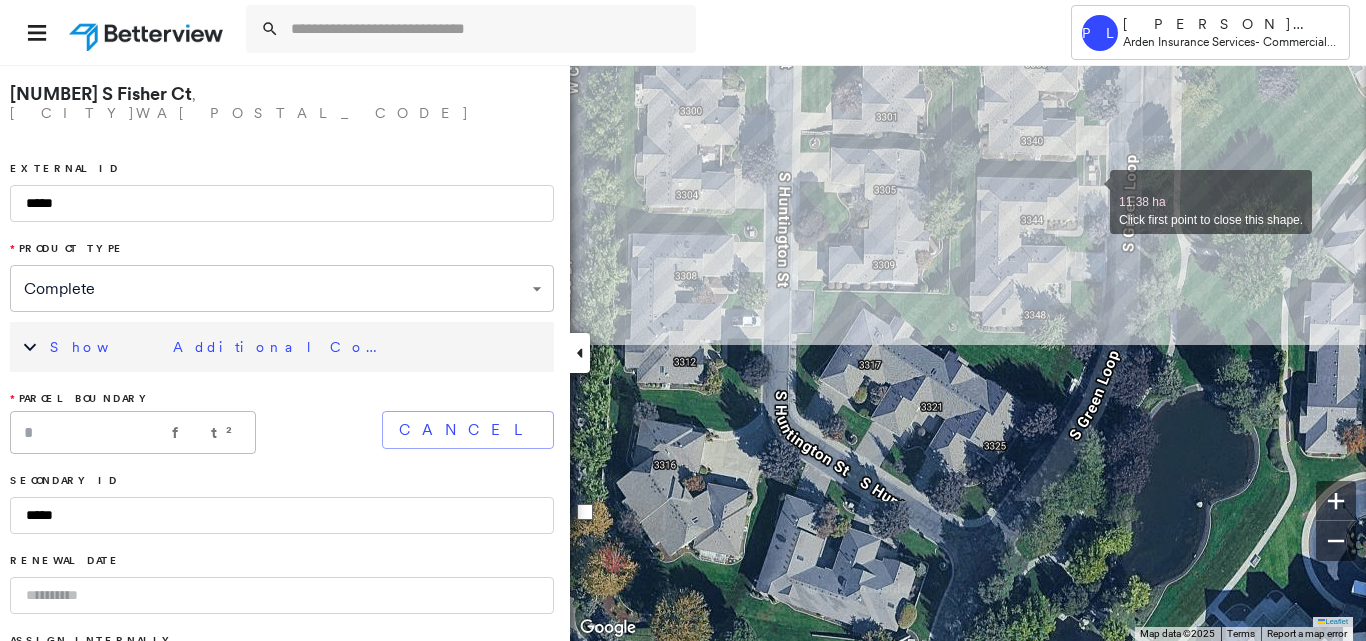 drag, startPoint x: 1087, startPoint y: 555, endPoint x: 1090, endPoint y: 189, distance: 366.0123 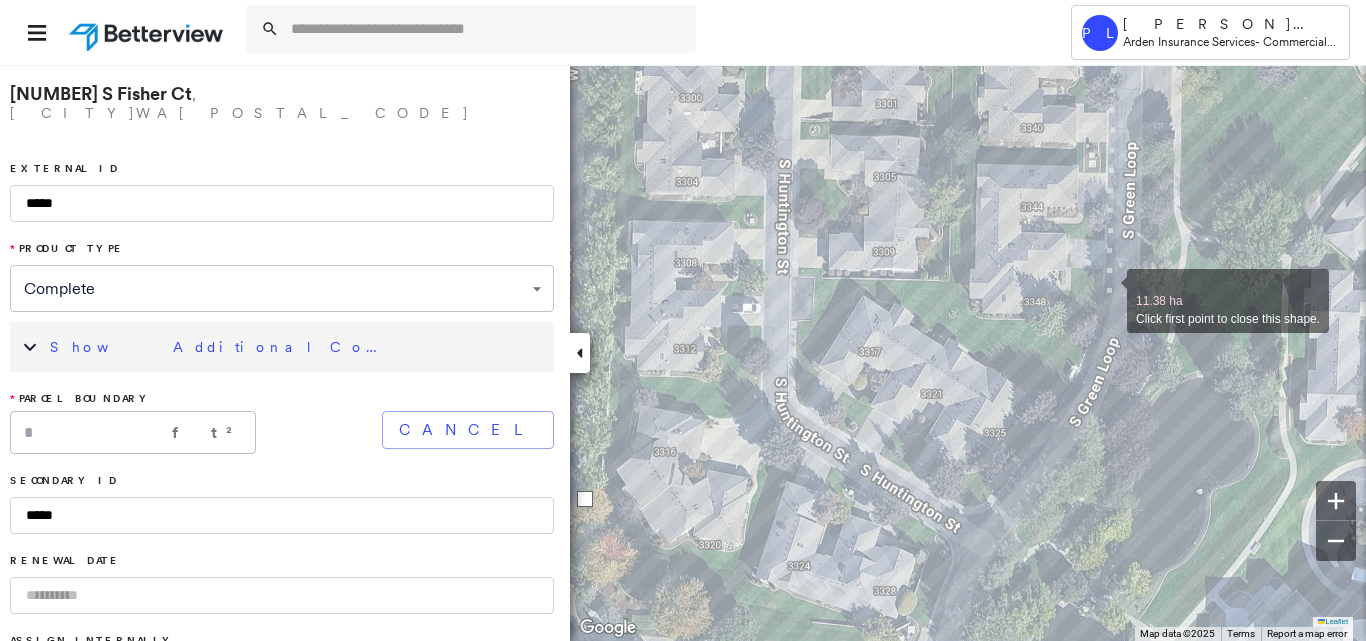 click at bounding box center (1107, 290) 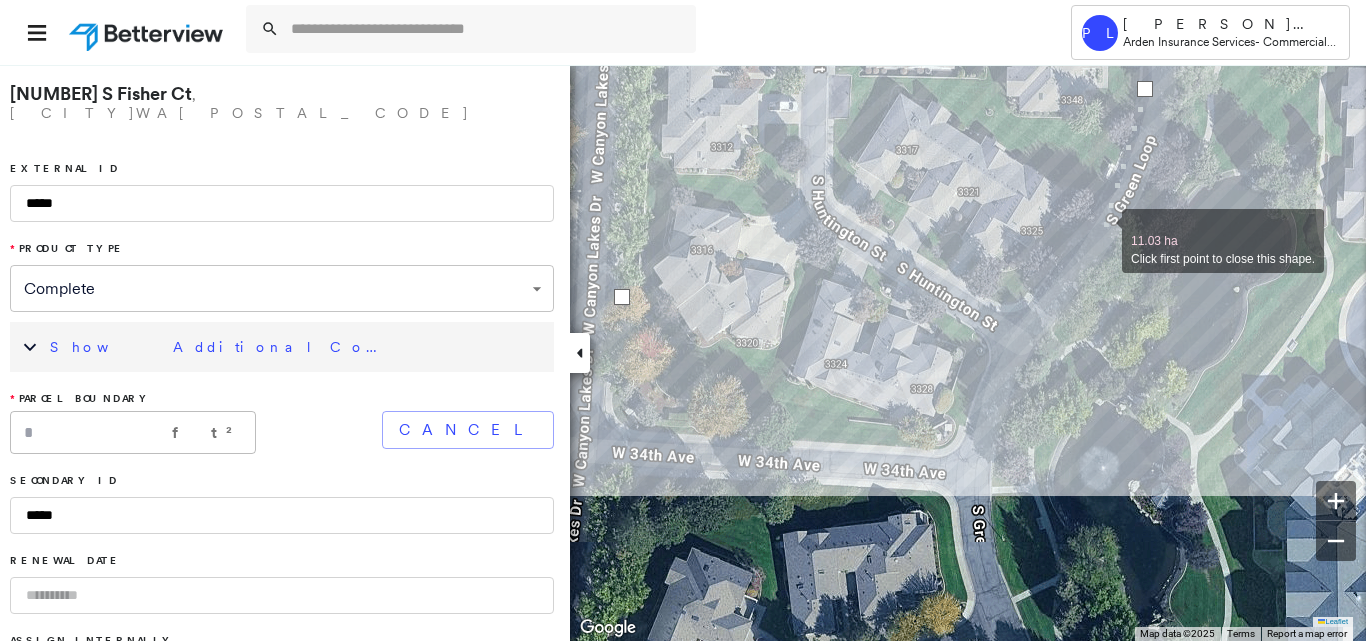 drag, startPoint x: 1065, startPoint y: 437, endPoint x: 1102, endPoint y: 230, distance: 210.28076 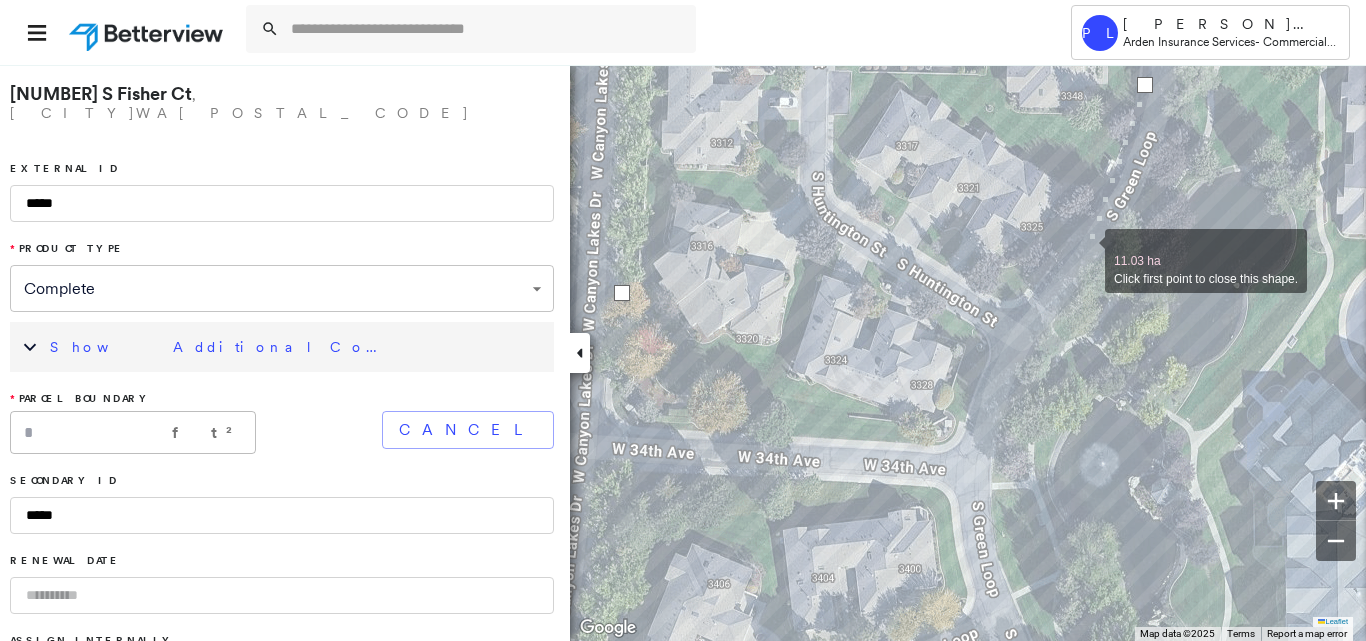 click at bounding box center [1085, 250] 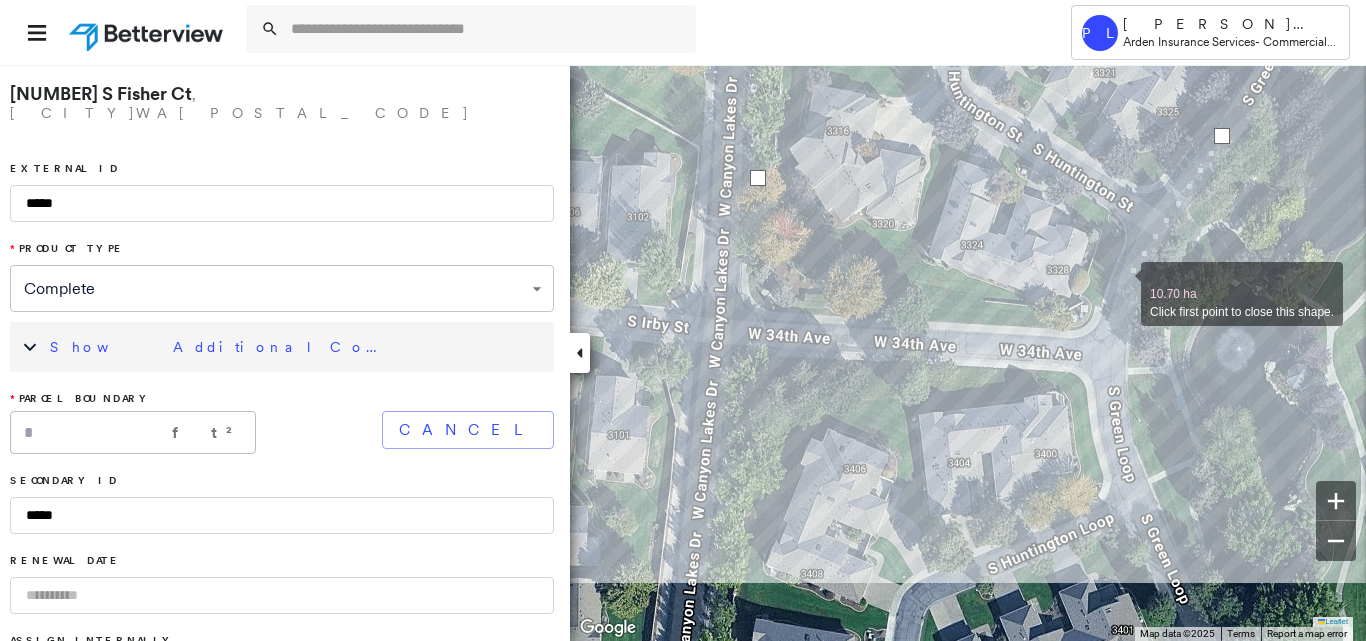 drag, startPoint x: 988, startPoint y: 395, endPoint x: 1116, endPoint y: 290, distance: 165.55664 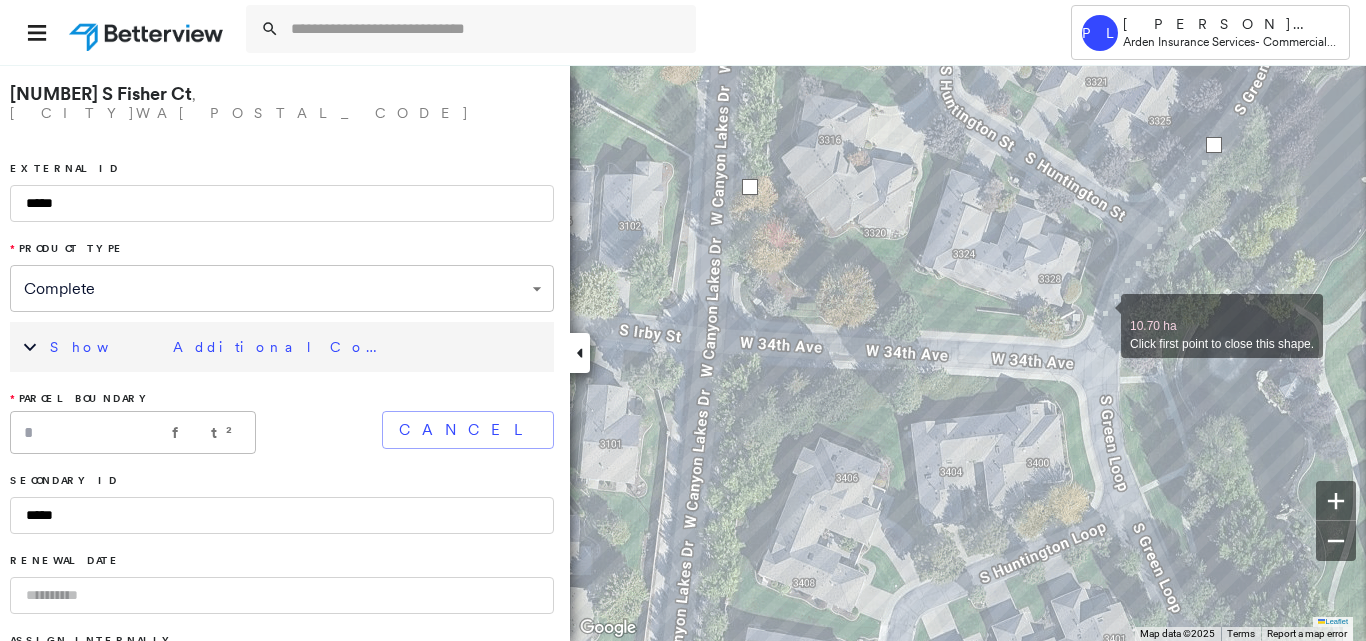 click at bounding box center (1101, 315) 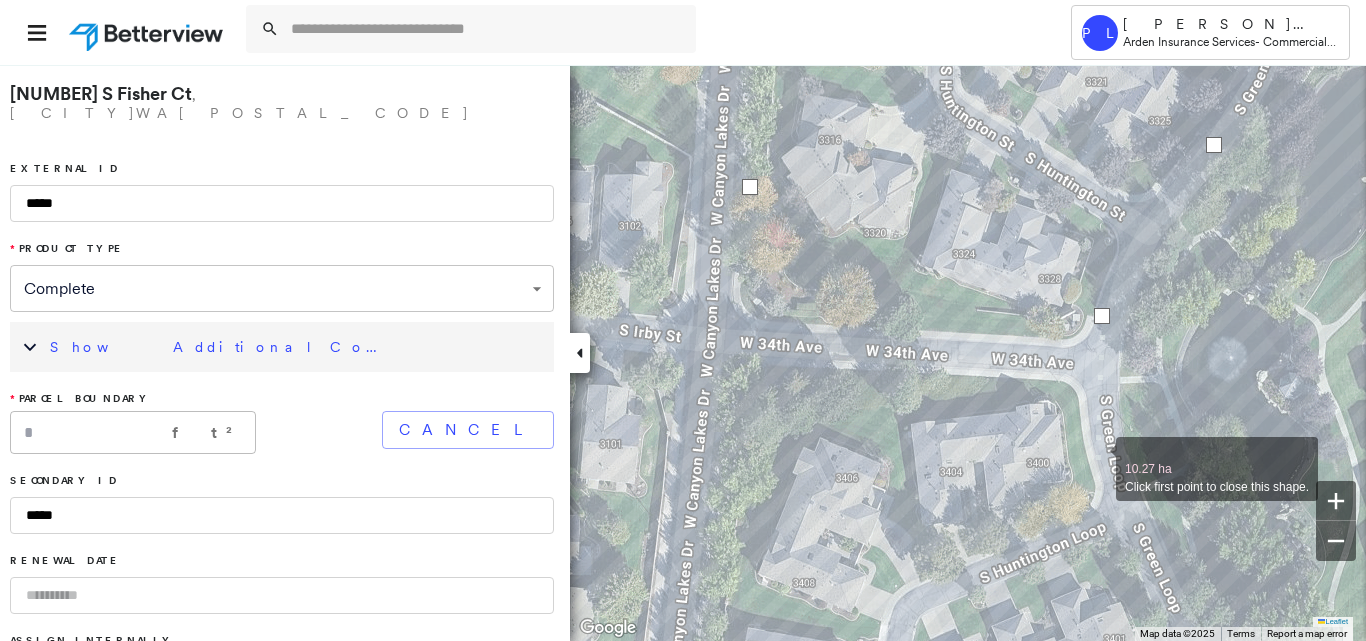 click at bounding box center [1096, 458] 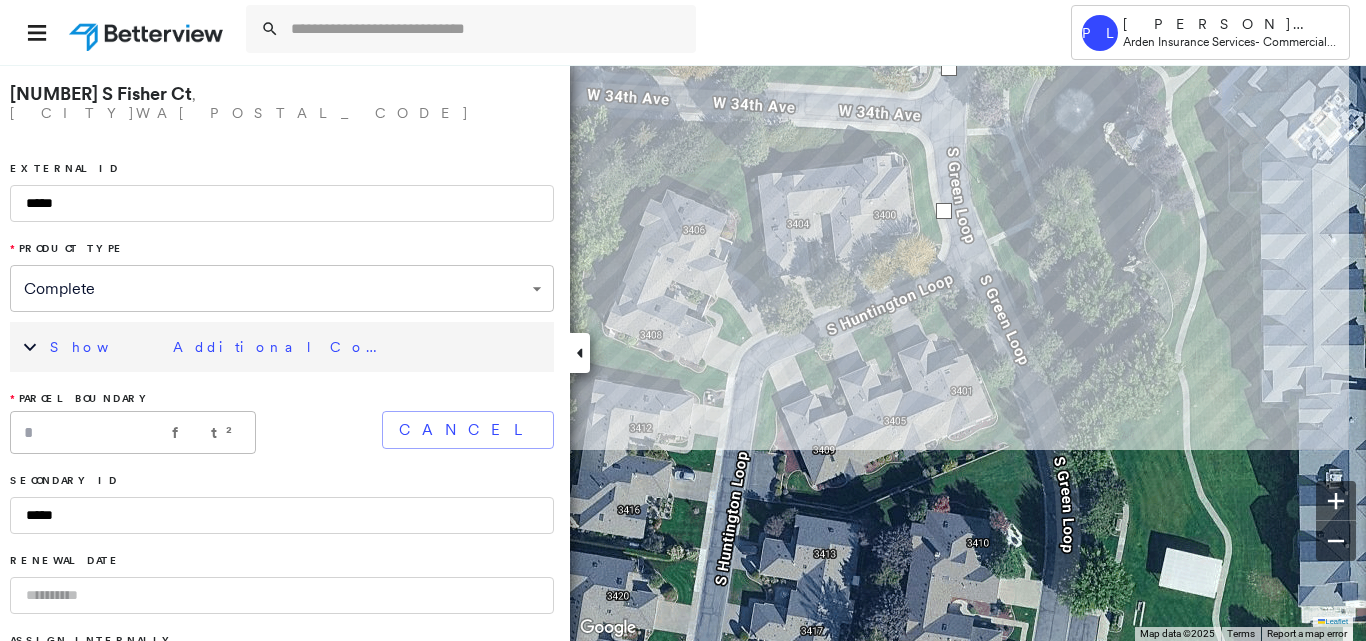 drag, startPoint x: 1144, startPoint y: 479, endPoint x: 959, endPoint y: 172, distance: 358.4327 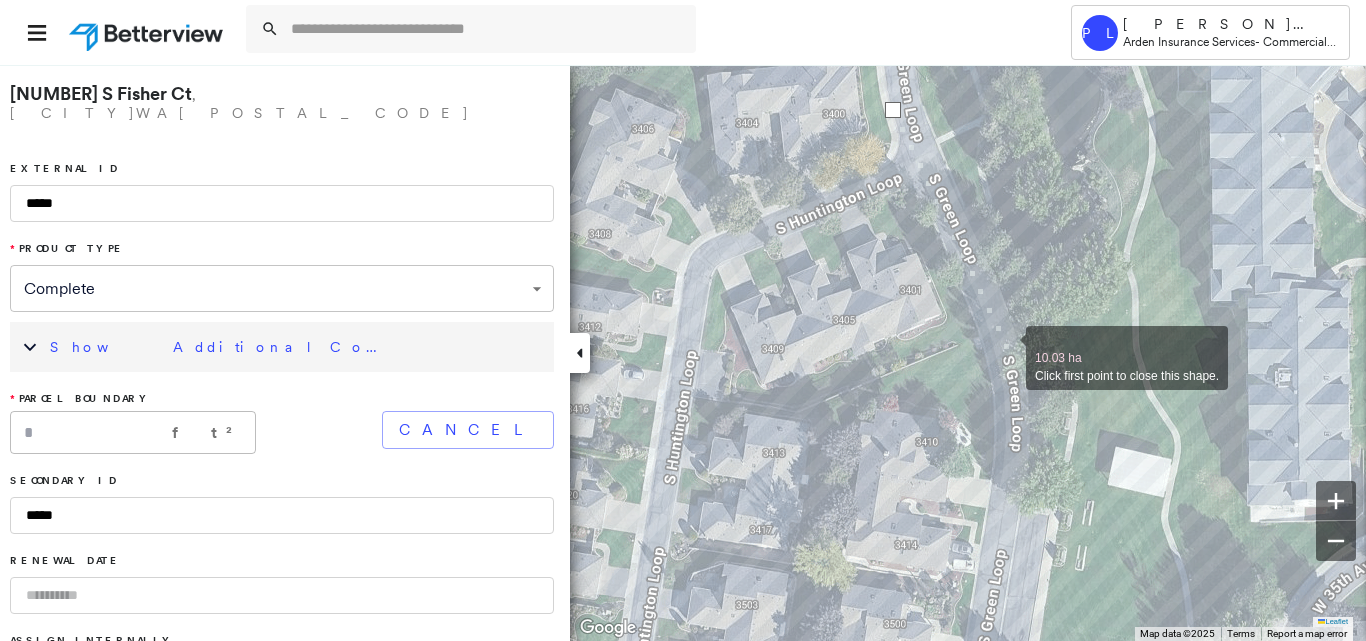 click at bounding box center [1006, 347] 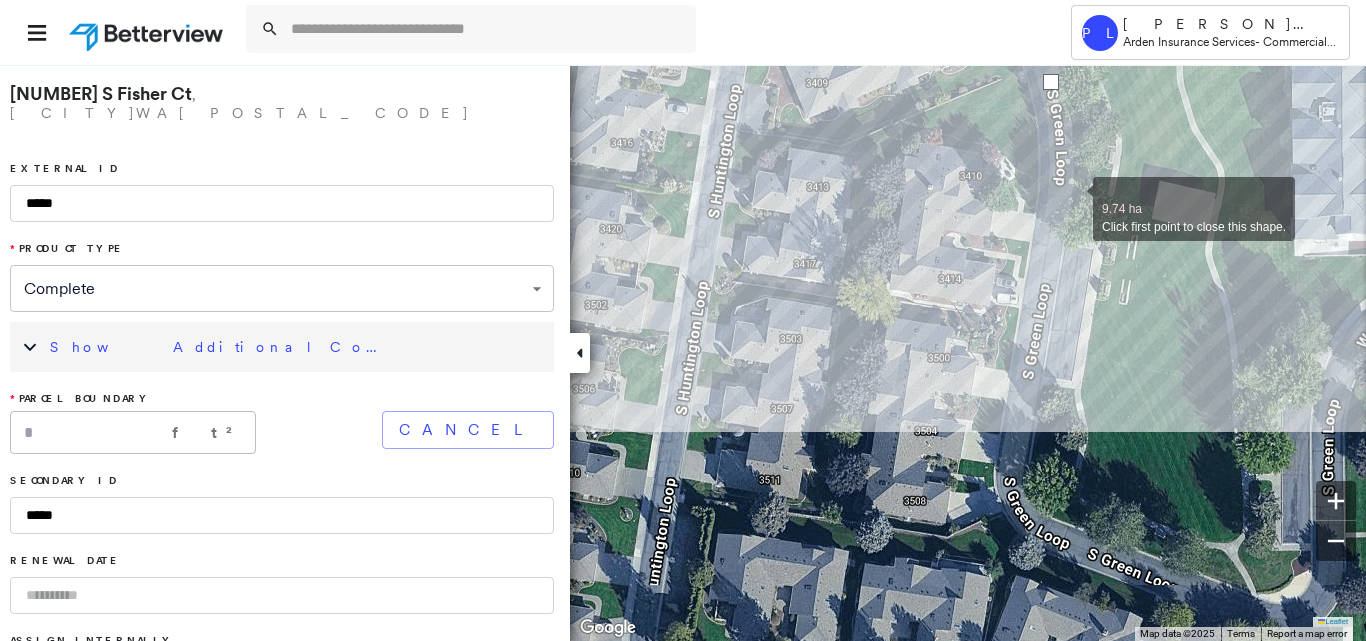 drag, startPoint x: 1029, startPoint y: 467, endPoint x: 1073, endPoint y: 200, distance: 270.6012 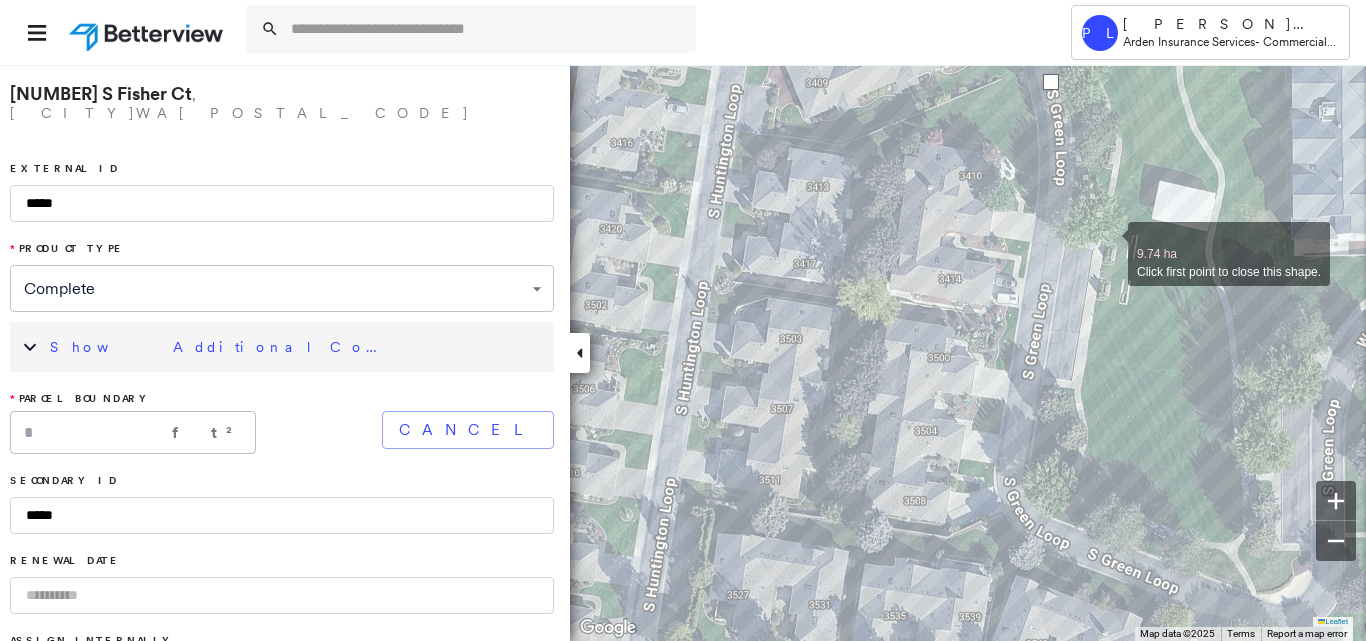 click at bounding box center [1108, 243] 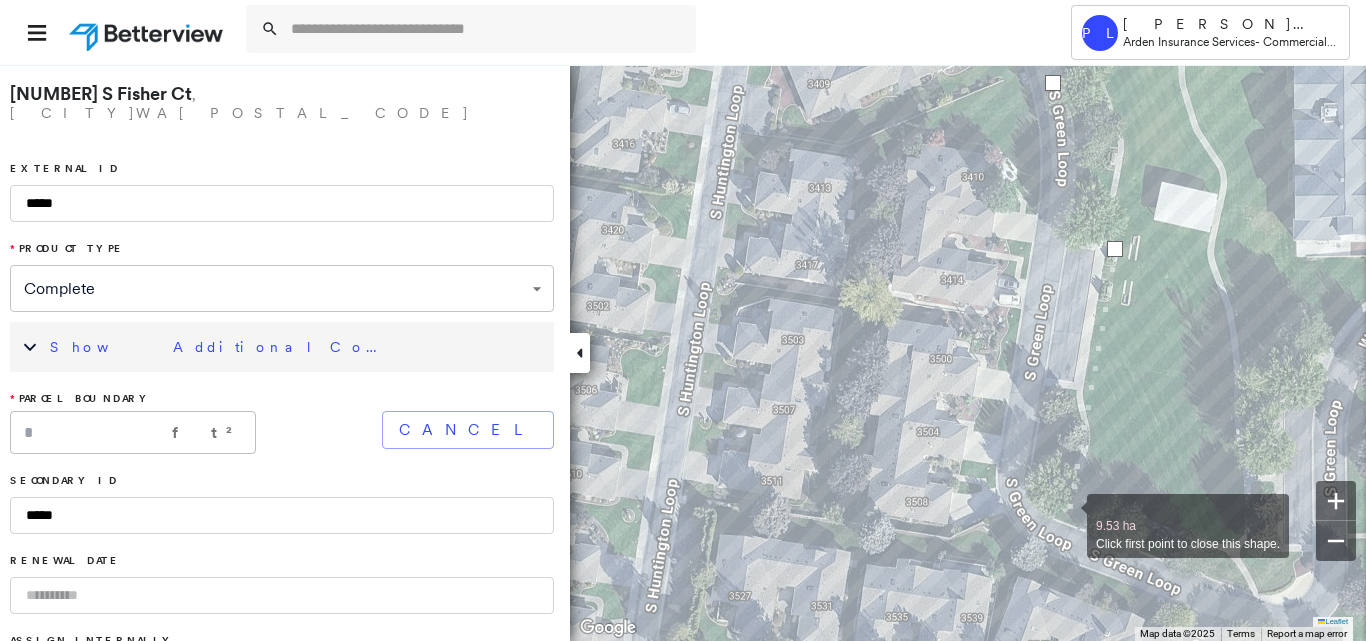 click at bounding box center [1067, 515] 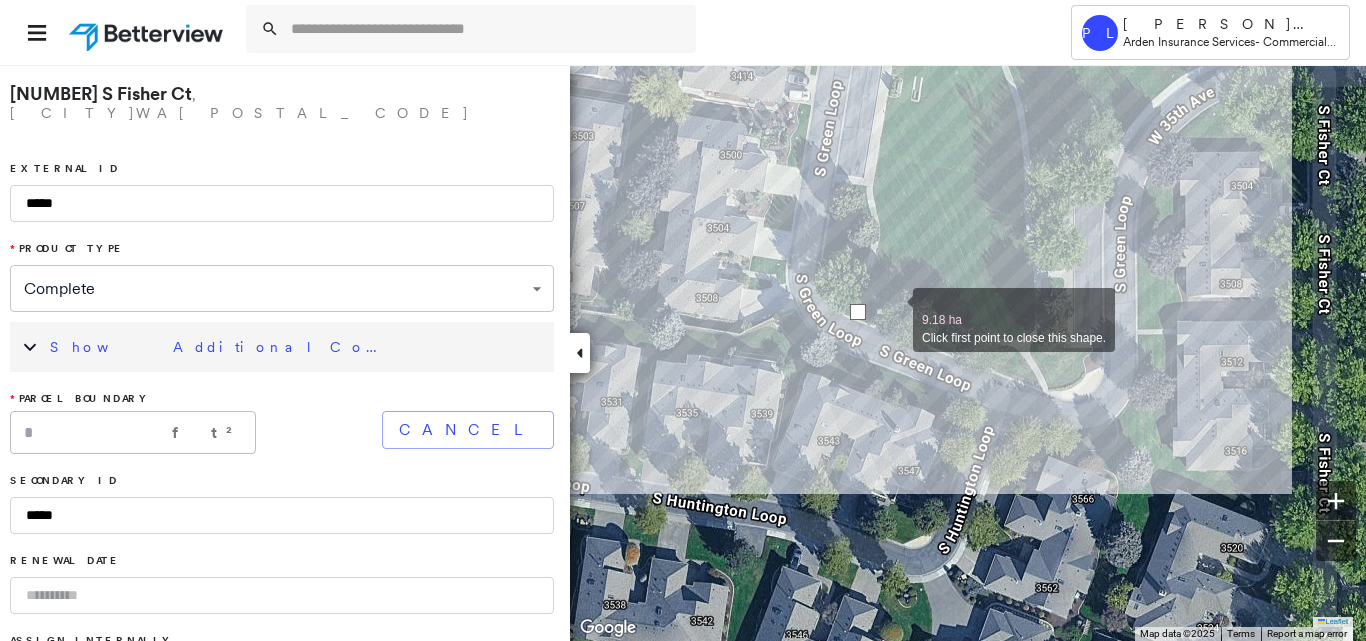 drag, startPoint x: 1108, startPoint y: 517, endPoint x: 894, endPoint y: 309, distance: 298.42923 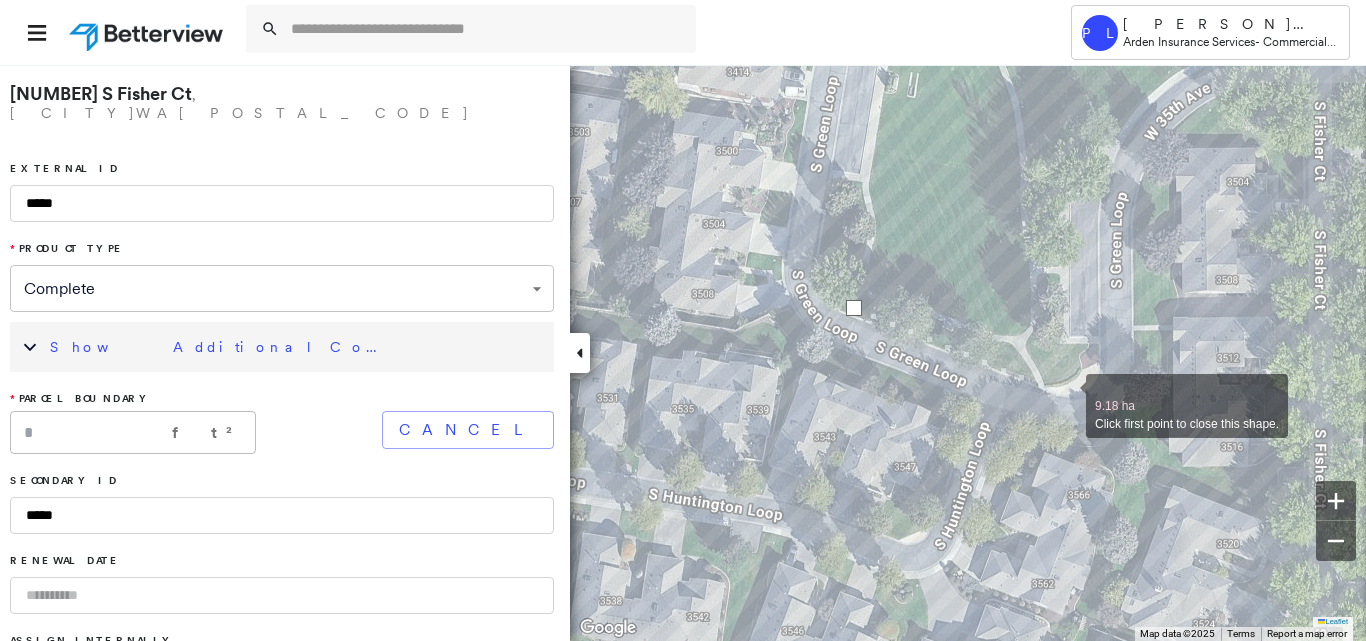 click at bounding box center (1066, 395) 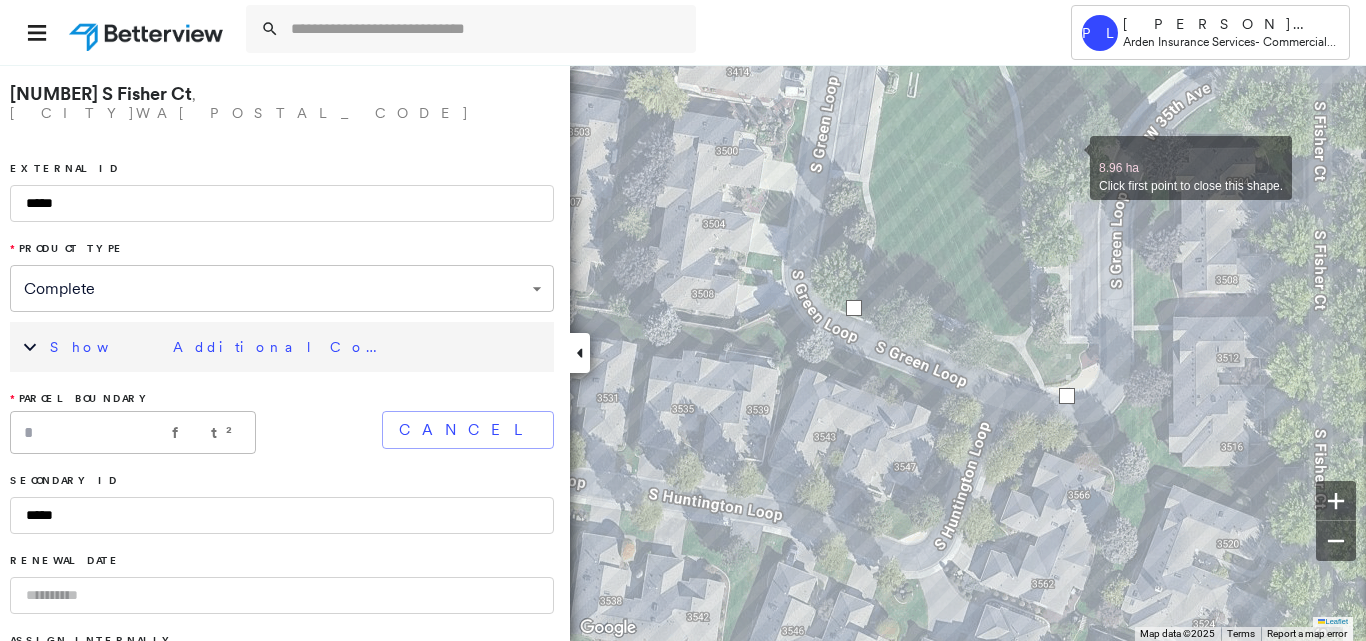 click at bounding box center (1070, 157) 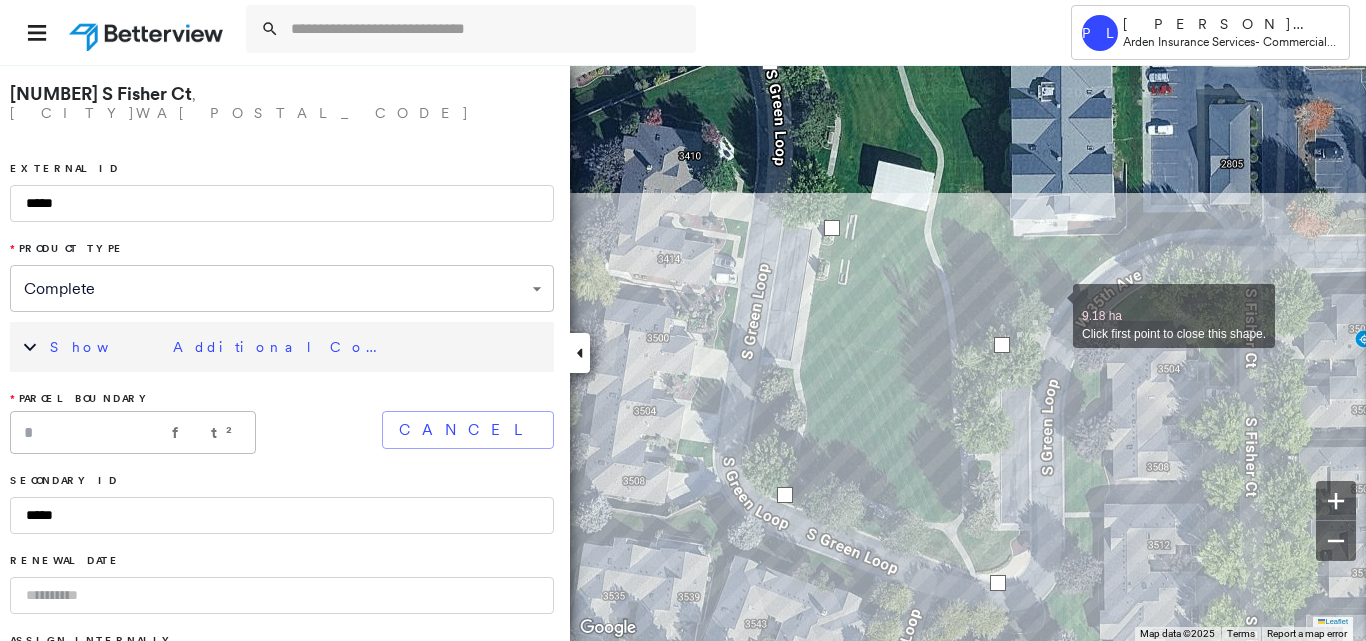 drag, startPoint x: 1124, startPoint y: 114, endPoint x: 1053, endPoint y: 306, distance: 204.7071 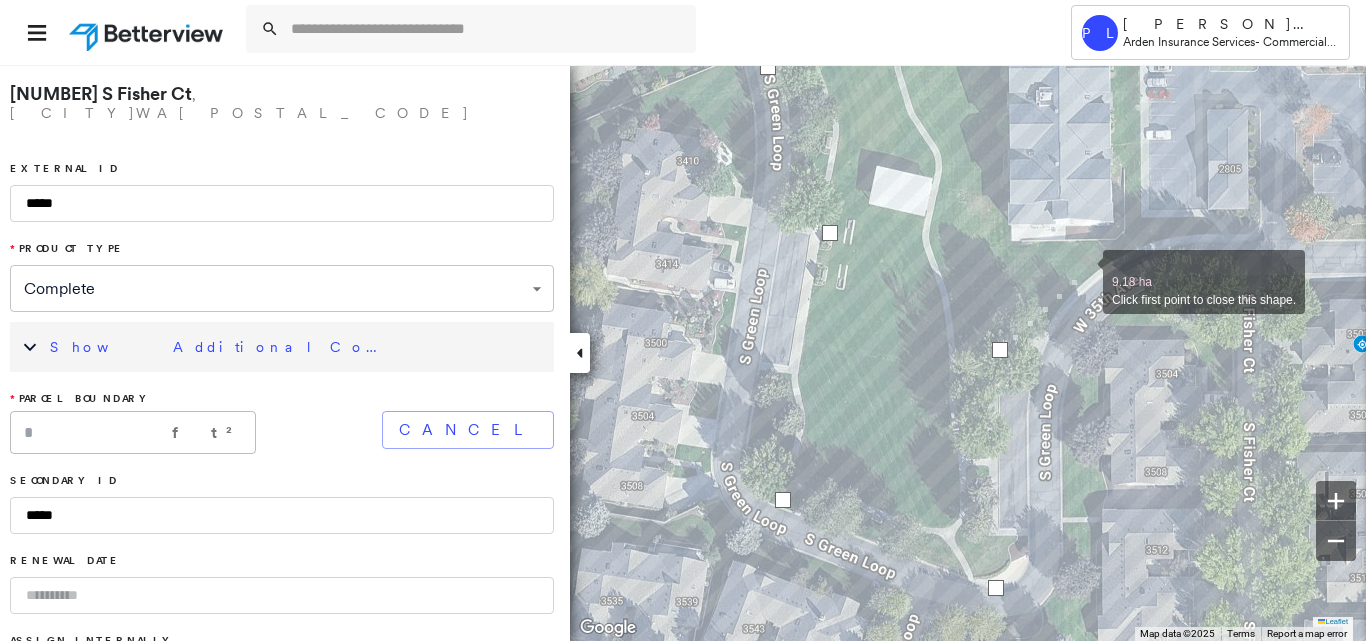 click at bounding box center (1083, 271) 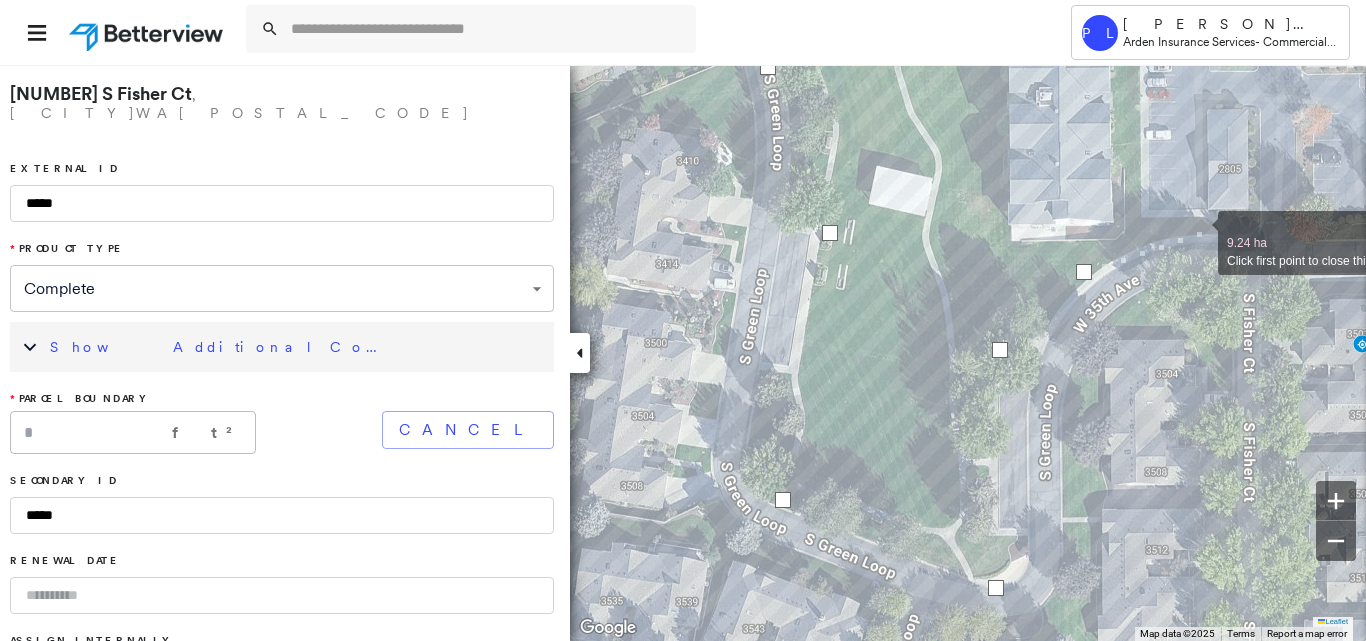 drag, startPoint x: 1198, startPoint y: 232, endPoint x: 1238, endPoint y: 234, distance: 40.04997 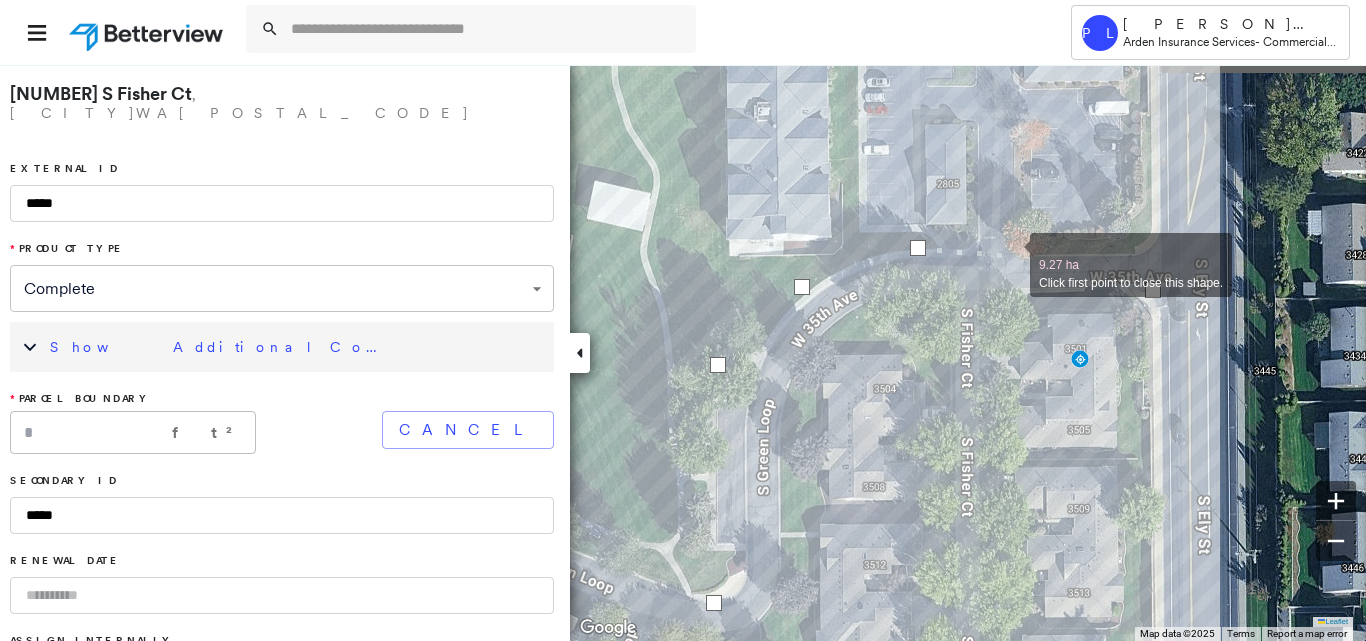 drag, startPoint x: 1275, startPoint y: 243, endPoint x: 1011, endPoint y: 254, distance: 264.22906 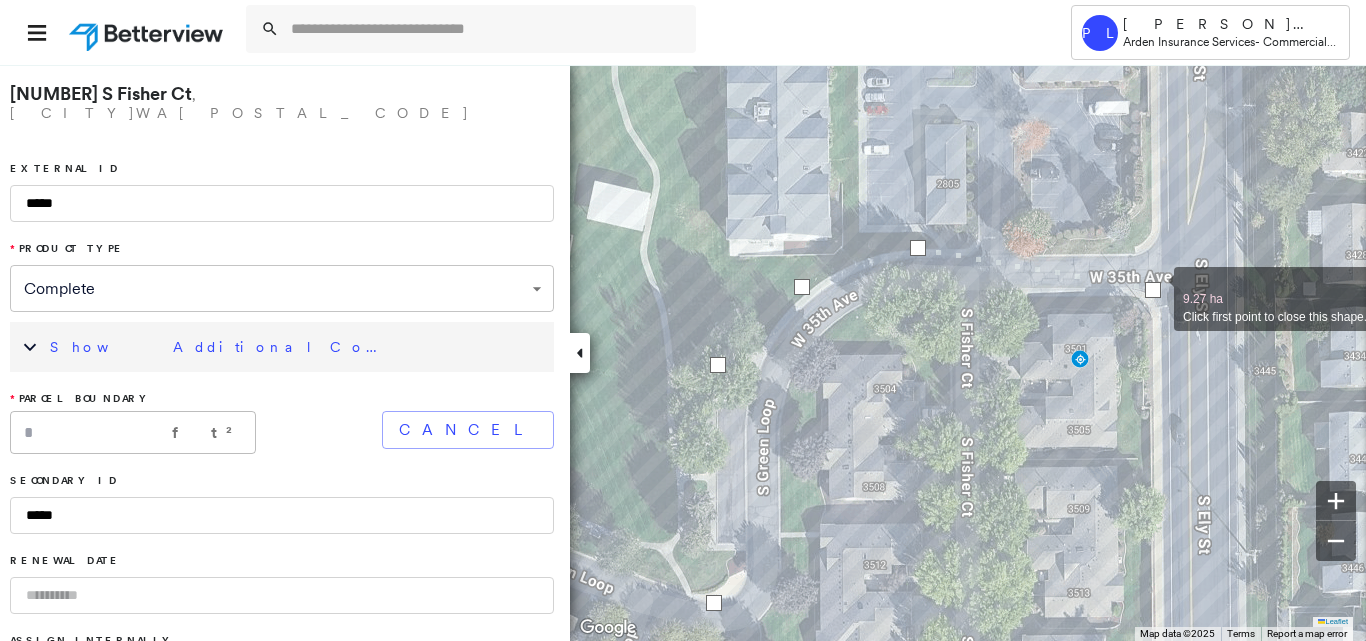 click at bounding box center [1153, 290] 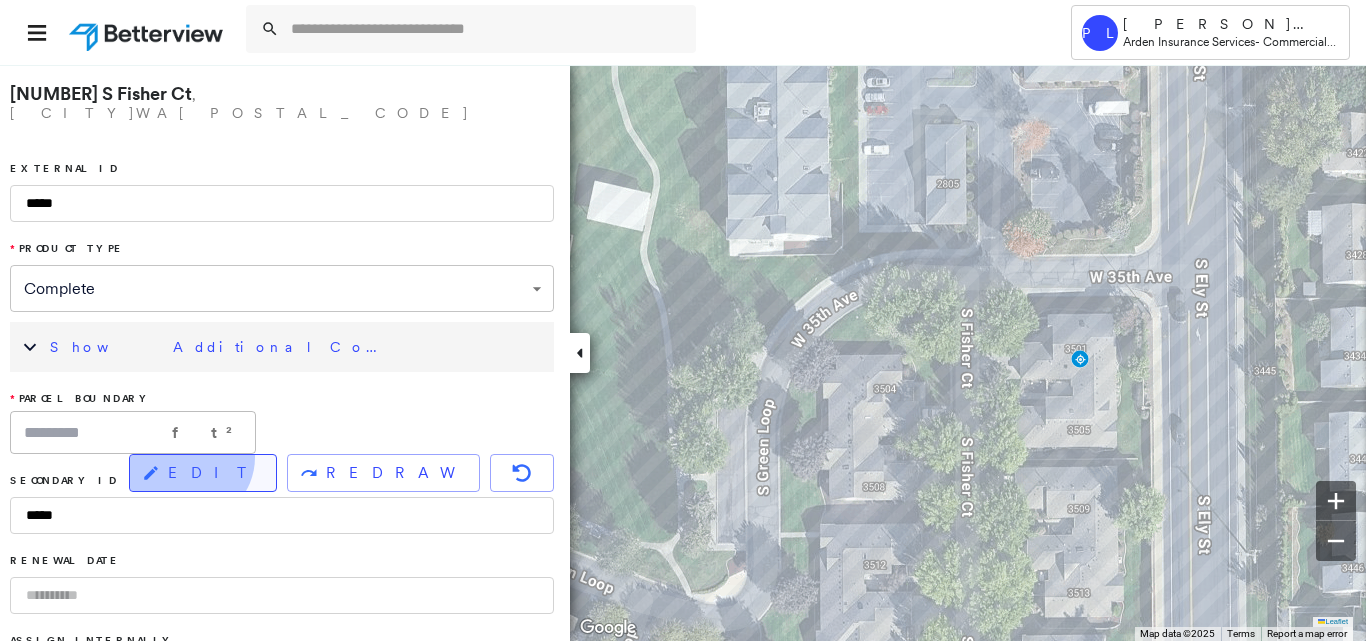 click on "EDIT" at bounding box center (203, 473) 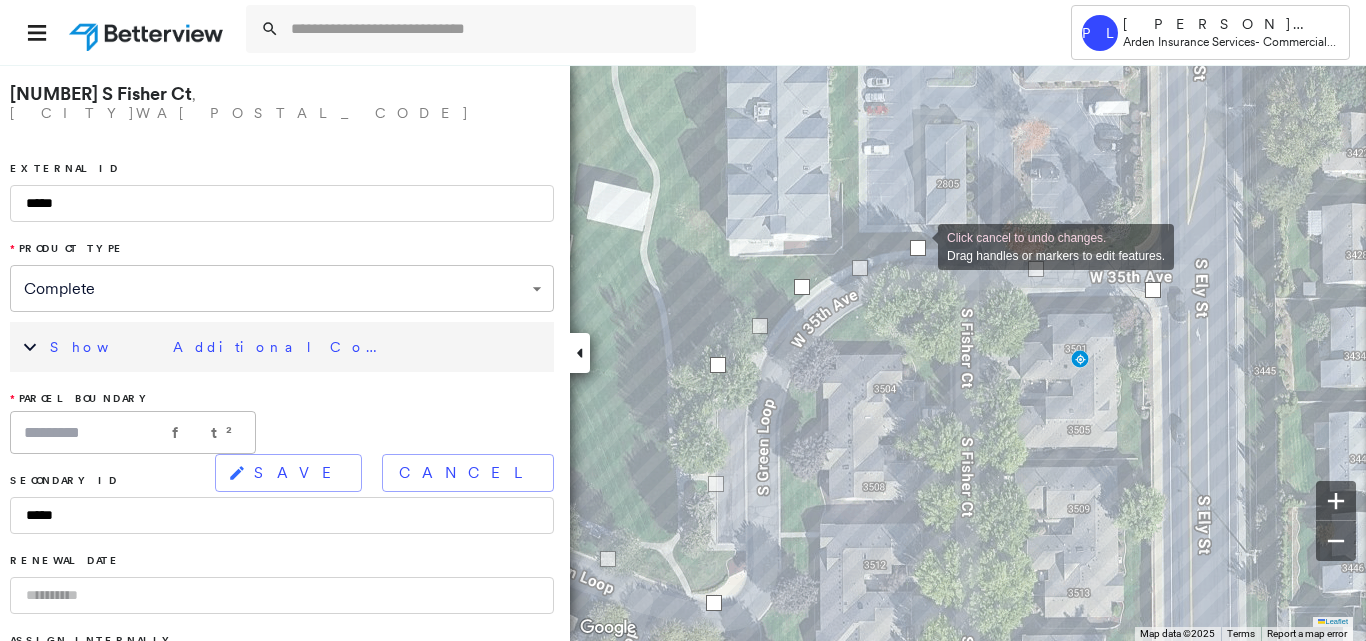 click at bounding box center (918, 248) 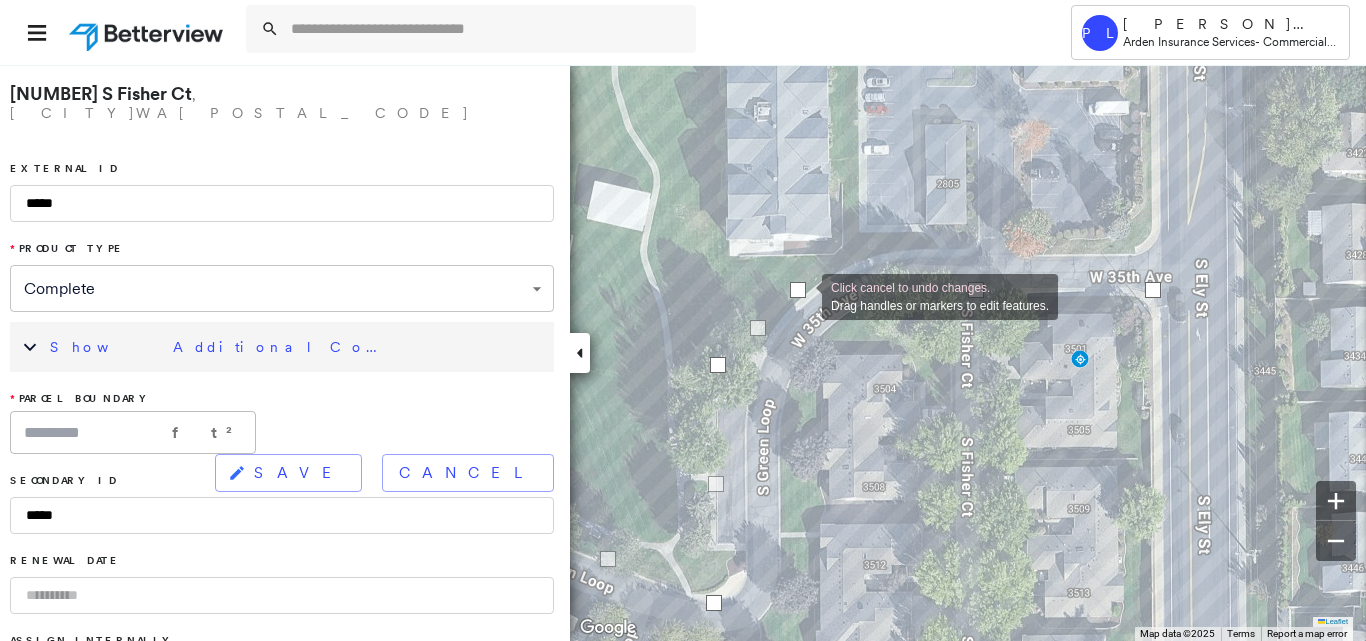 click at bounding box center [798, 290] 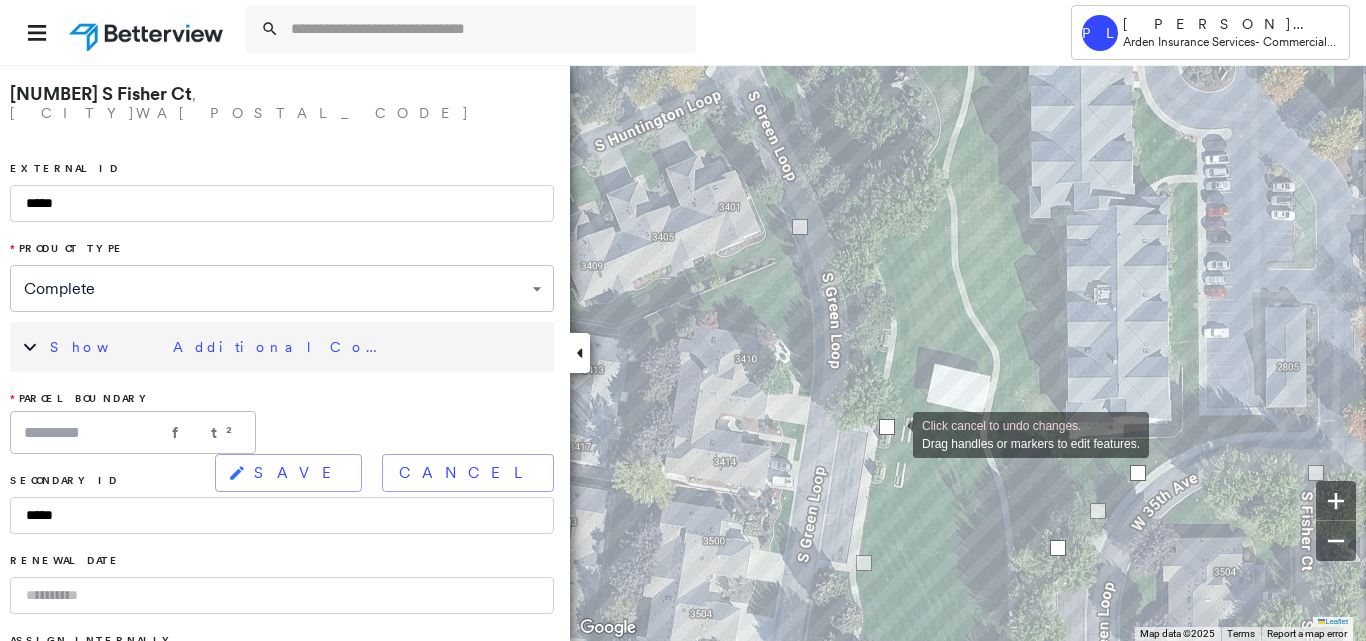 click at bounding box center (887, 427) 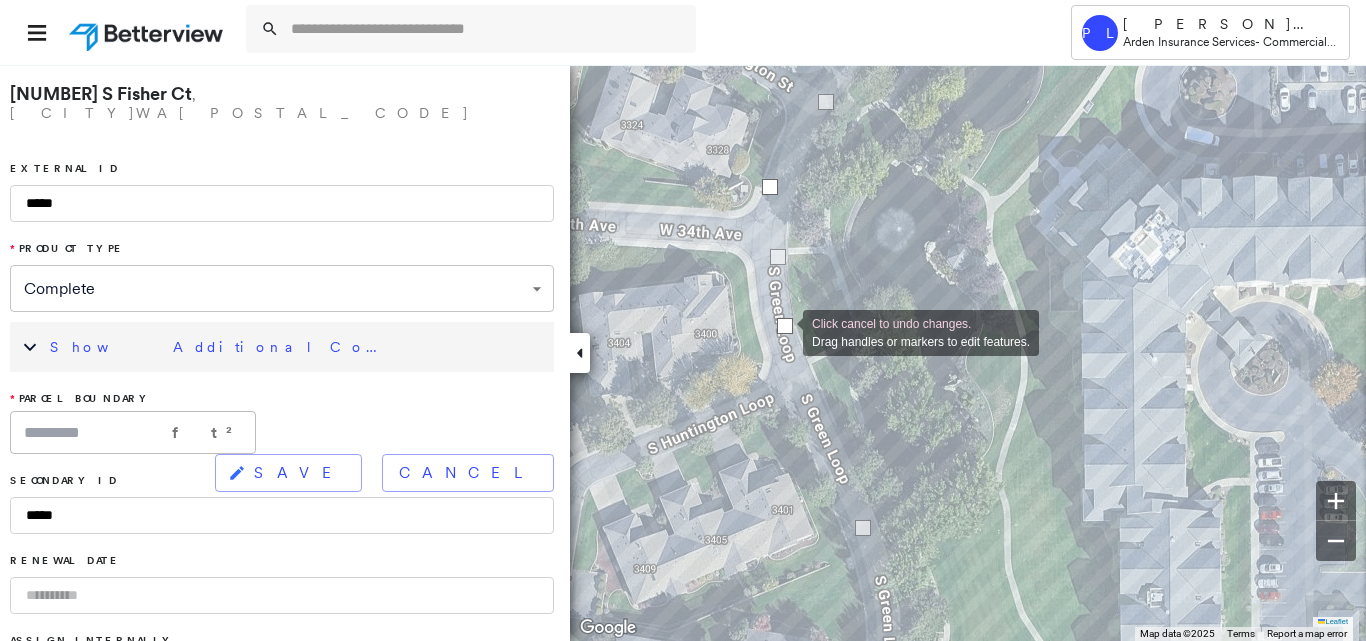 drag, startPoint x: 763, startPoint y: 335, endPoint x: 781, endPoint y: 331, distance: 18.439089 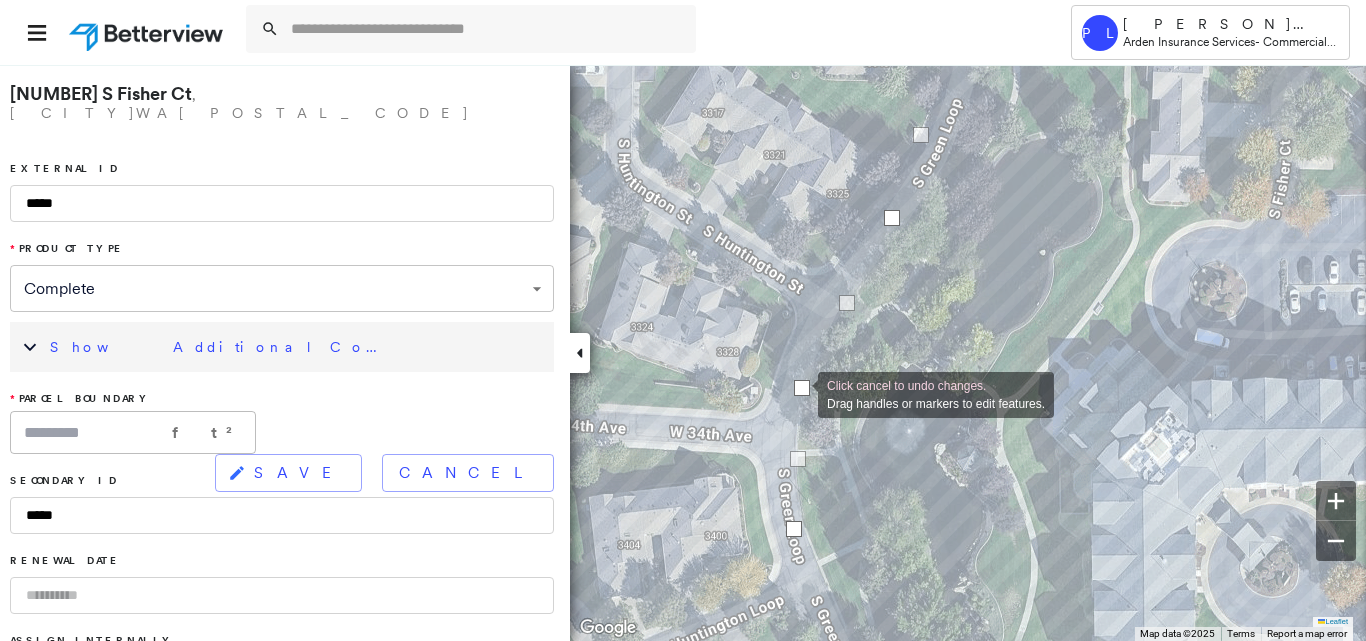 drag, startPoint x: 776, startPoint y: 396, endPoint x: 794, endPoint y: 392, distance: 18.439089 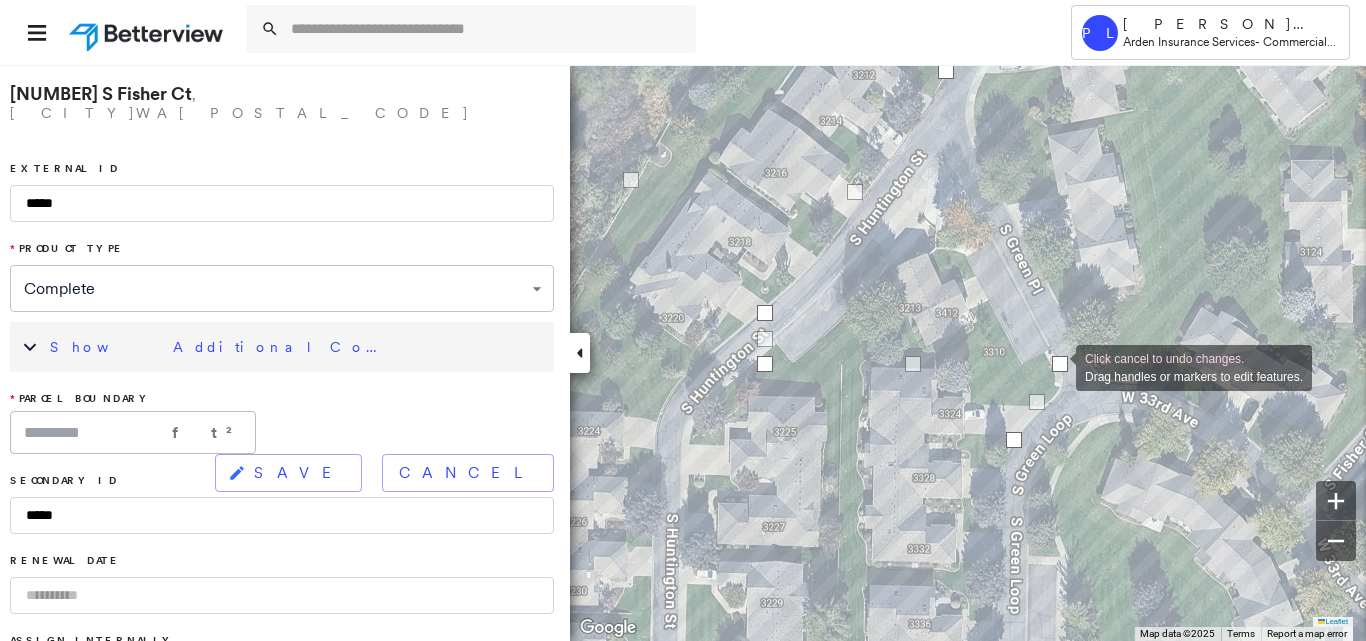 click at bounding box center [1060, 364] 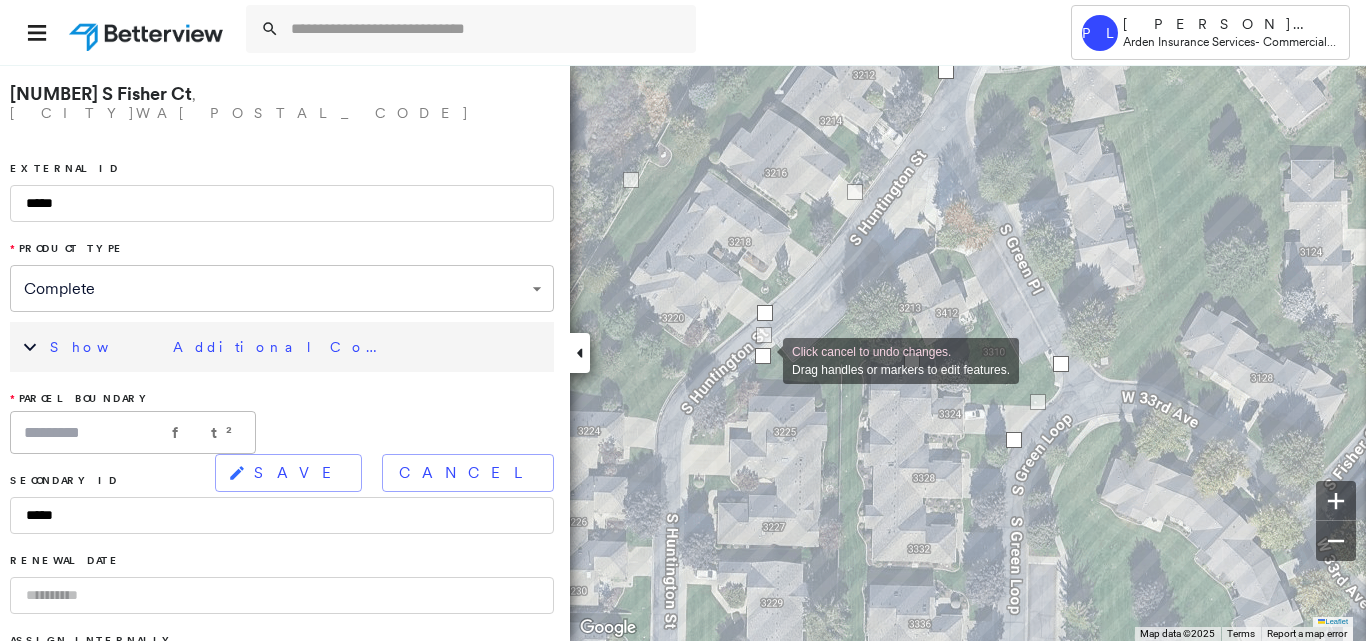 click at bounding box center [763, 356] 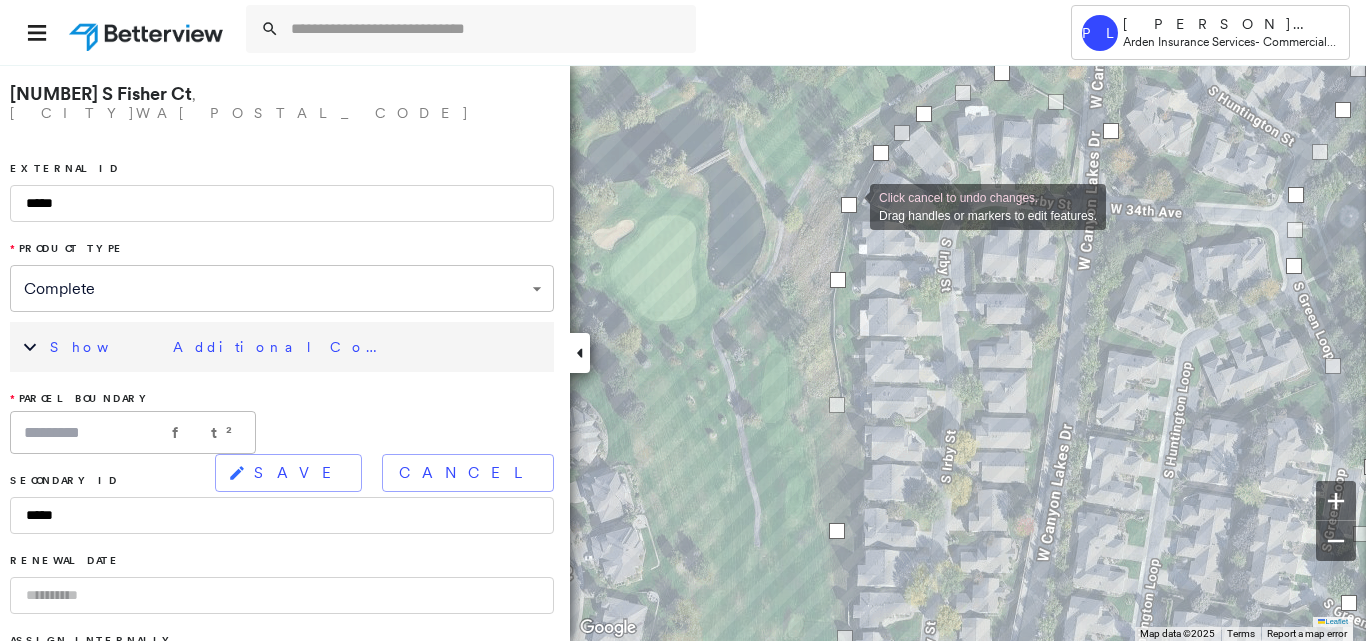 drag, startPoint x: 860, startPoint y: 216, endPoint x: 850, endPoint y: 205, distance: 14.866069 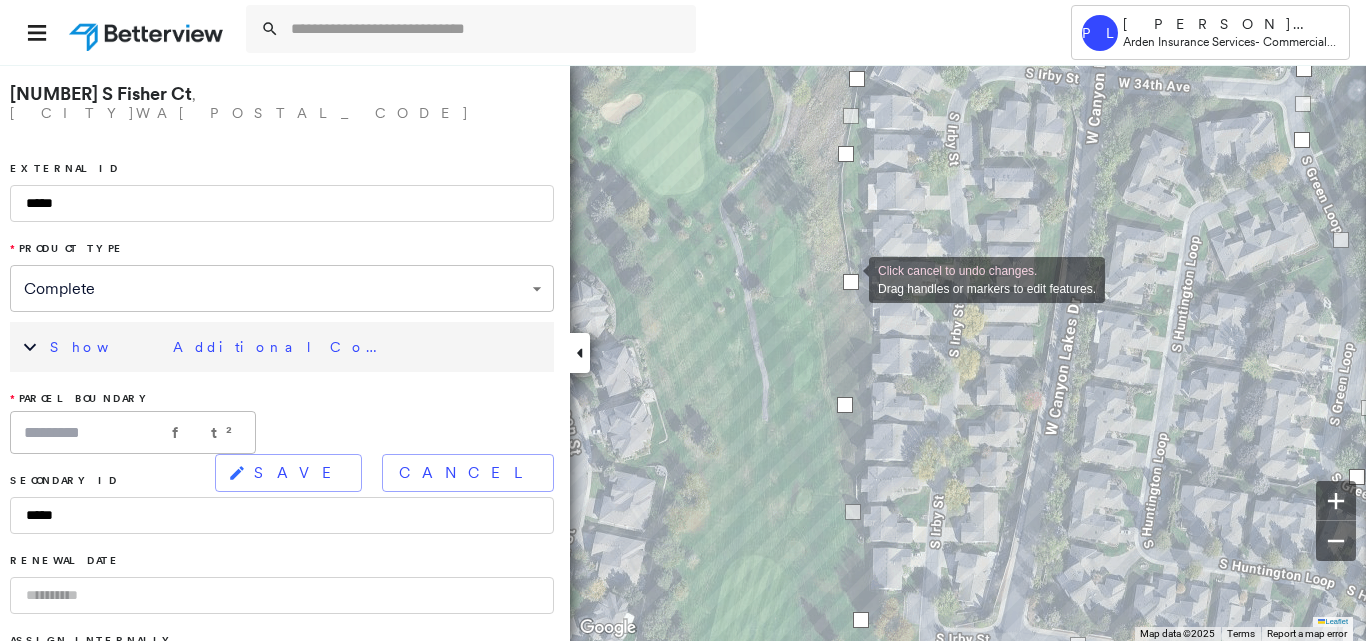 click at bounding box center [851, 282] 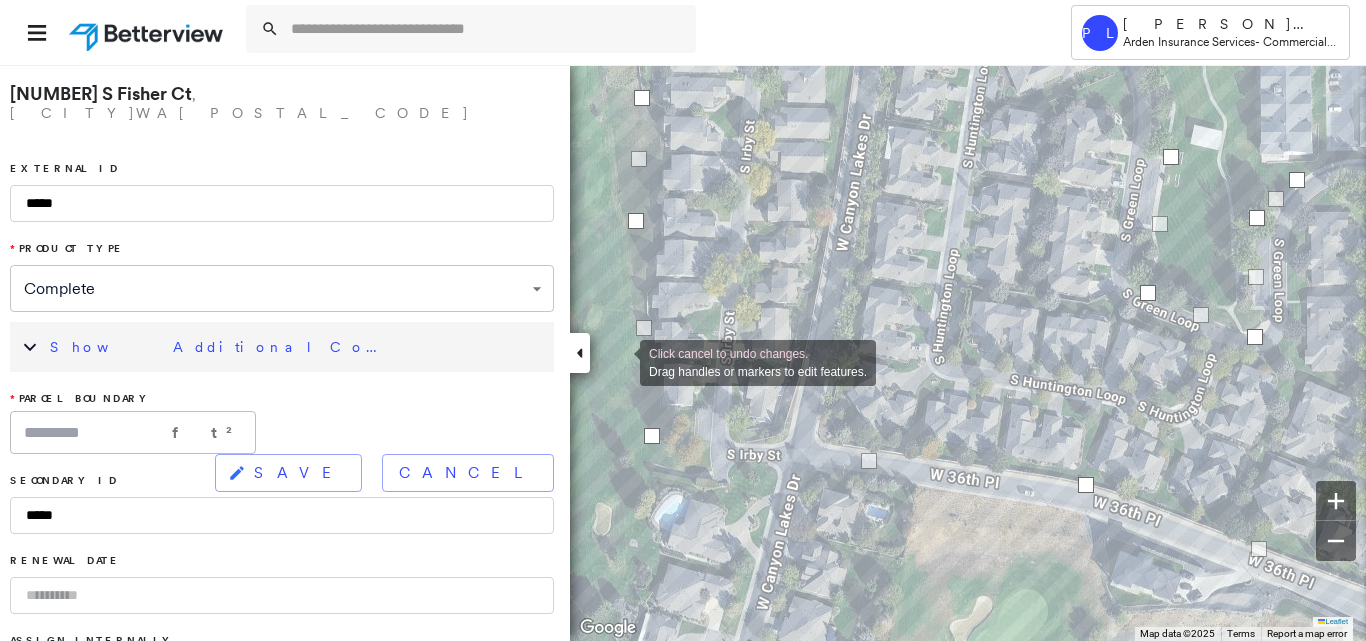 click on "SAVE" at bounding box center [299, 473] 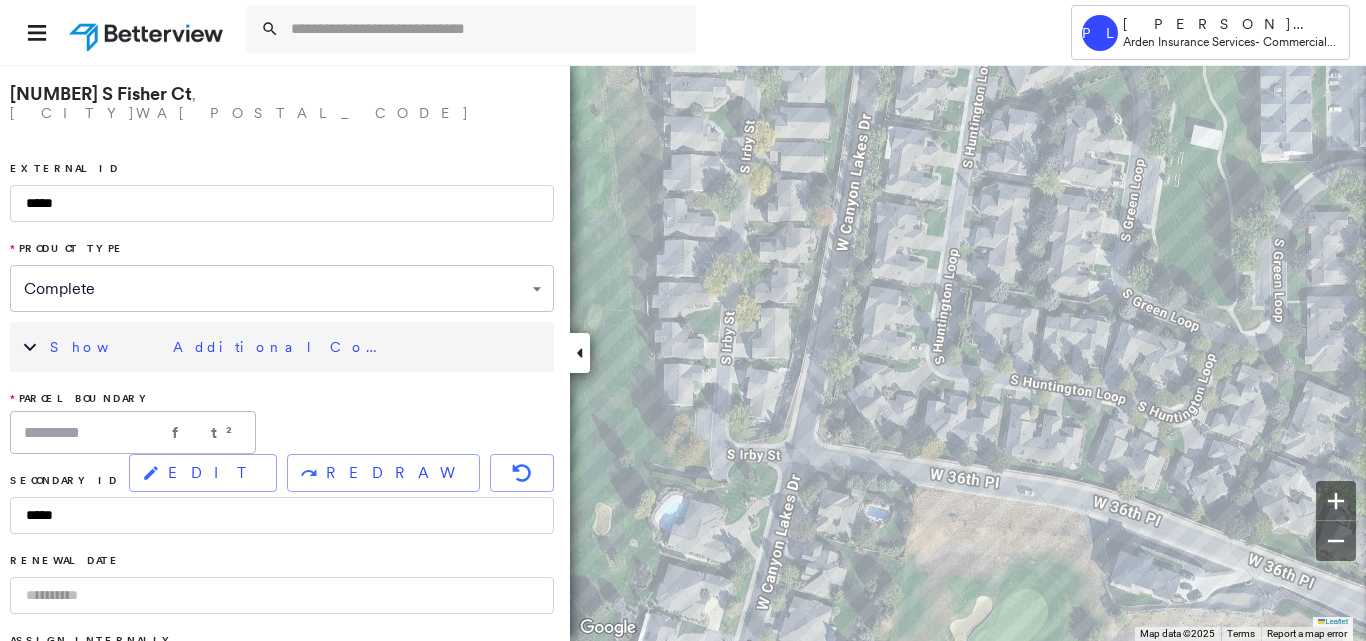 click on "Show Additional Company Data" at bounding box center (297, 347) 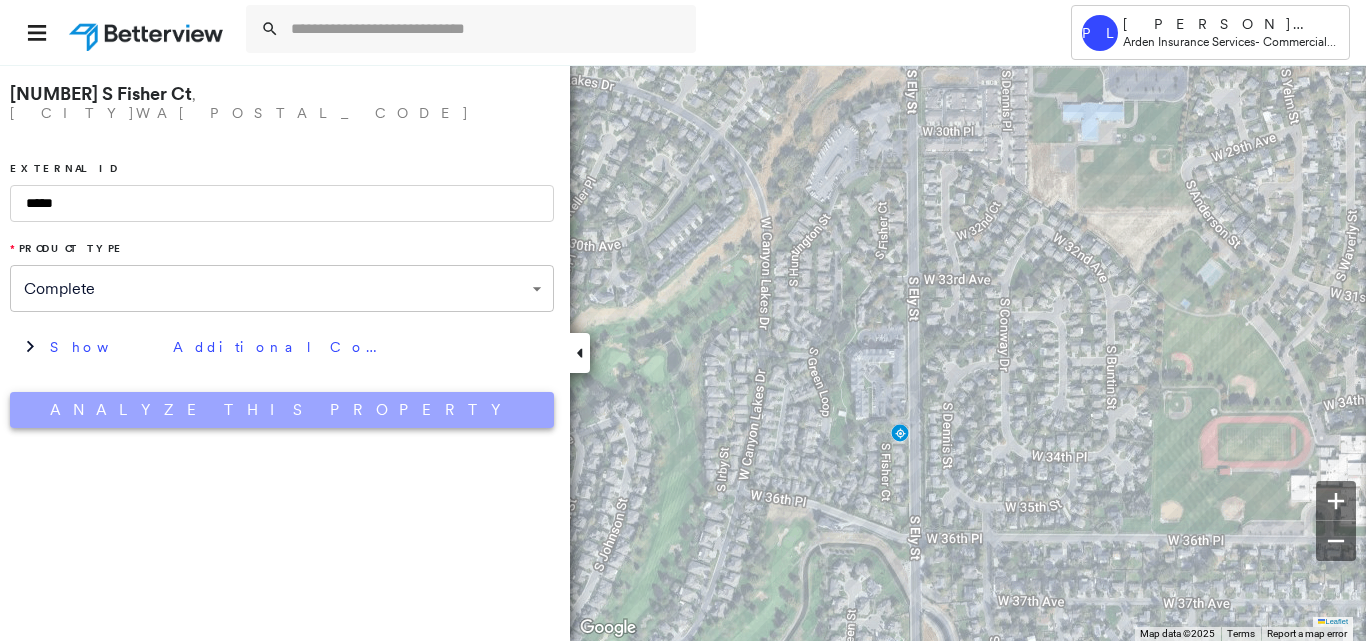 click on "Analyze This Property" at bounding box center [282, 410] 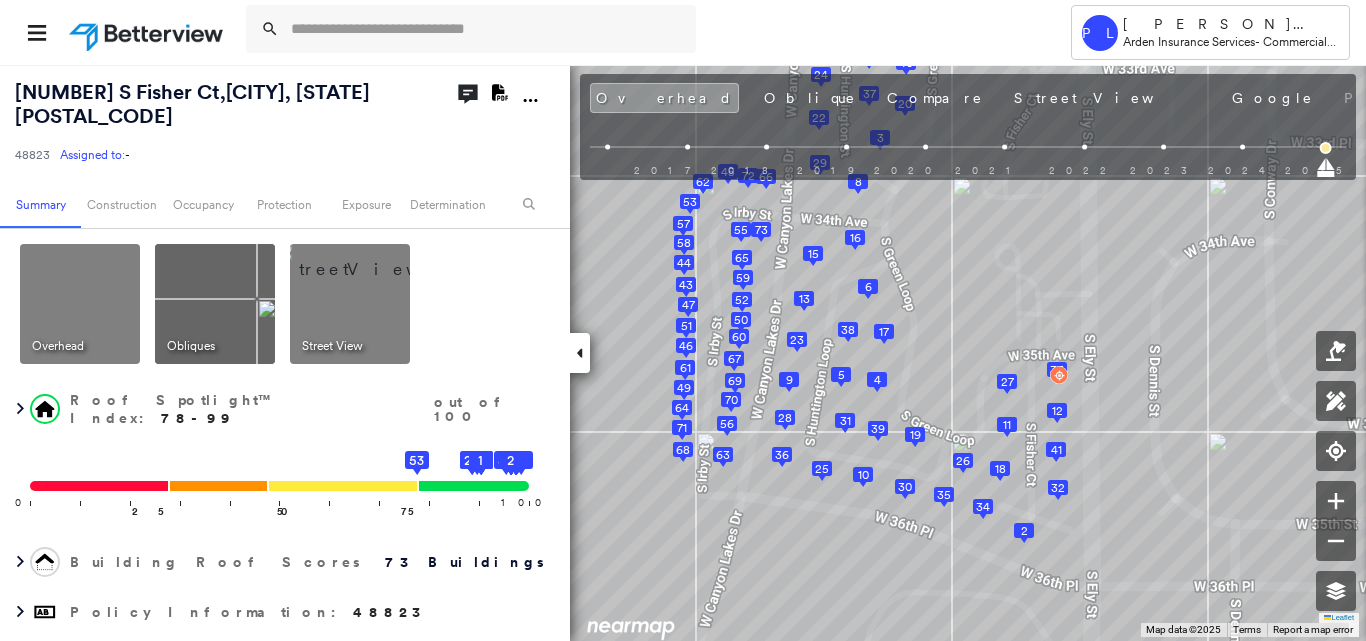 click on "Download PDF Report" 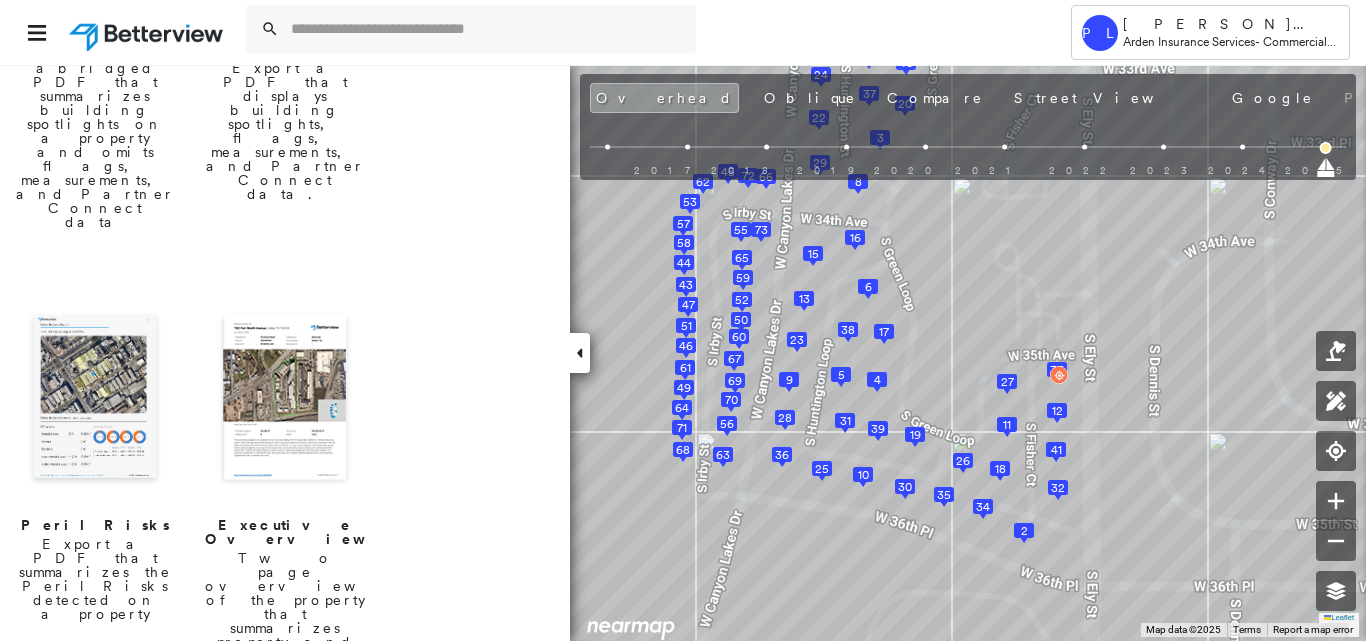 scroll, scrollTop: 500, scrollLeft: 0, axis: vertical 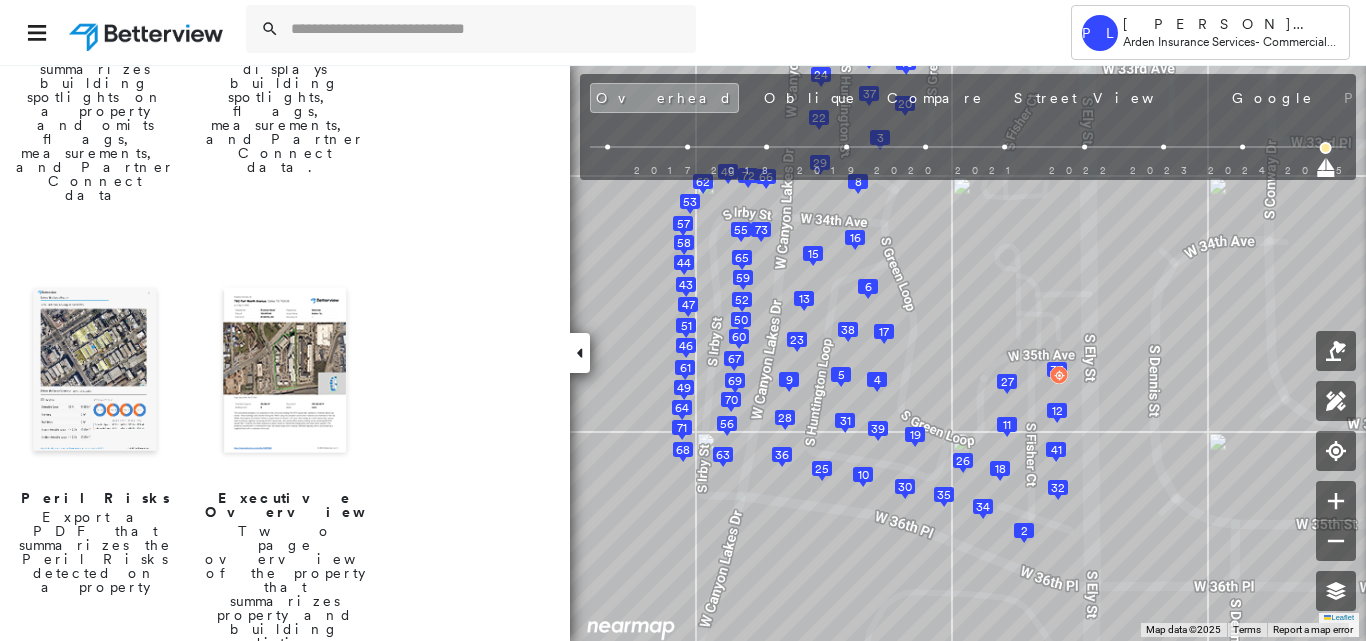 click at bounding box center [95, 372] 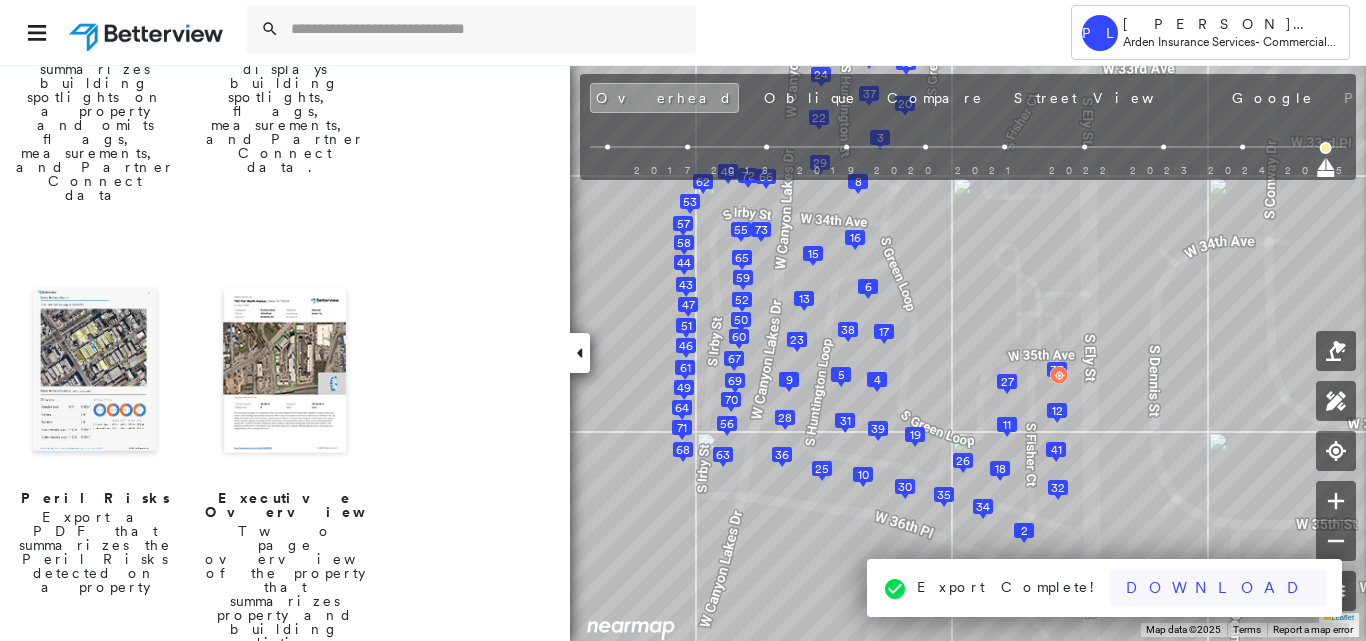 click on "Download" at bounding box center (1218, 588) 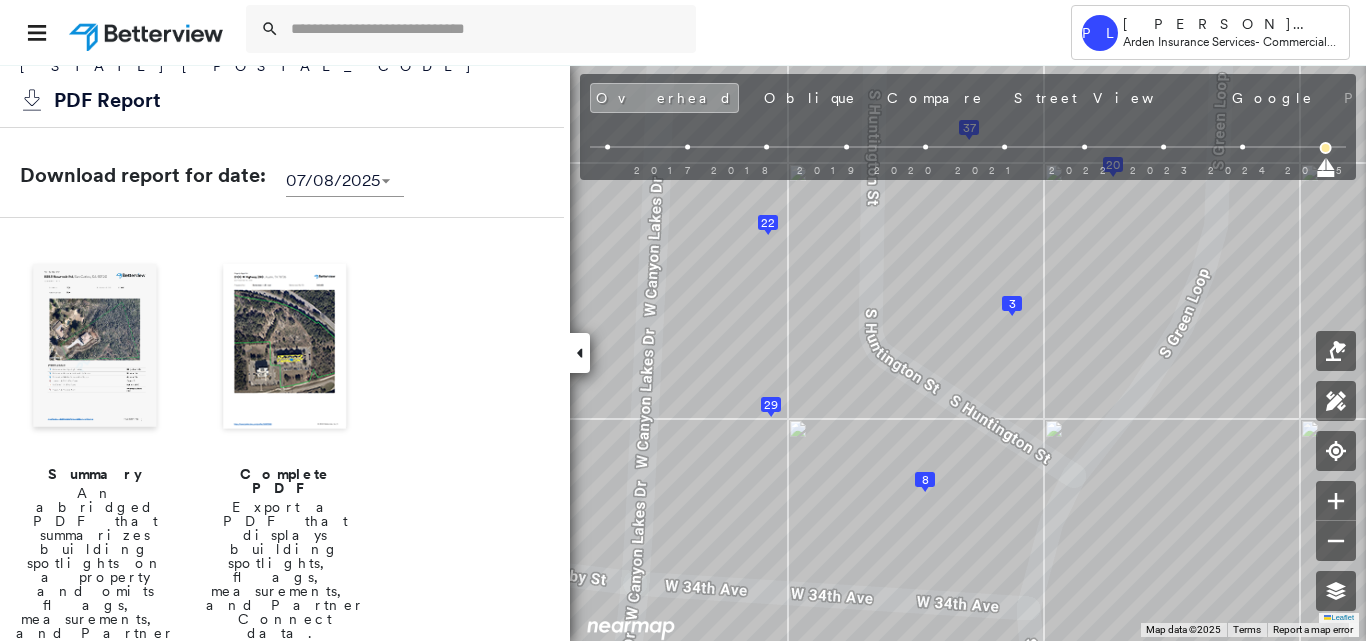 scroll, scrollTop: 0, scrollLeft: 0, axis: both 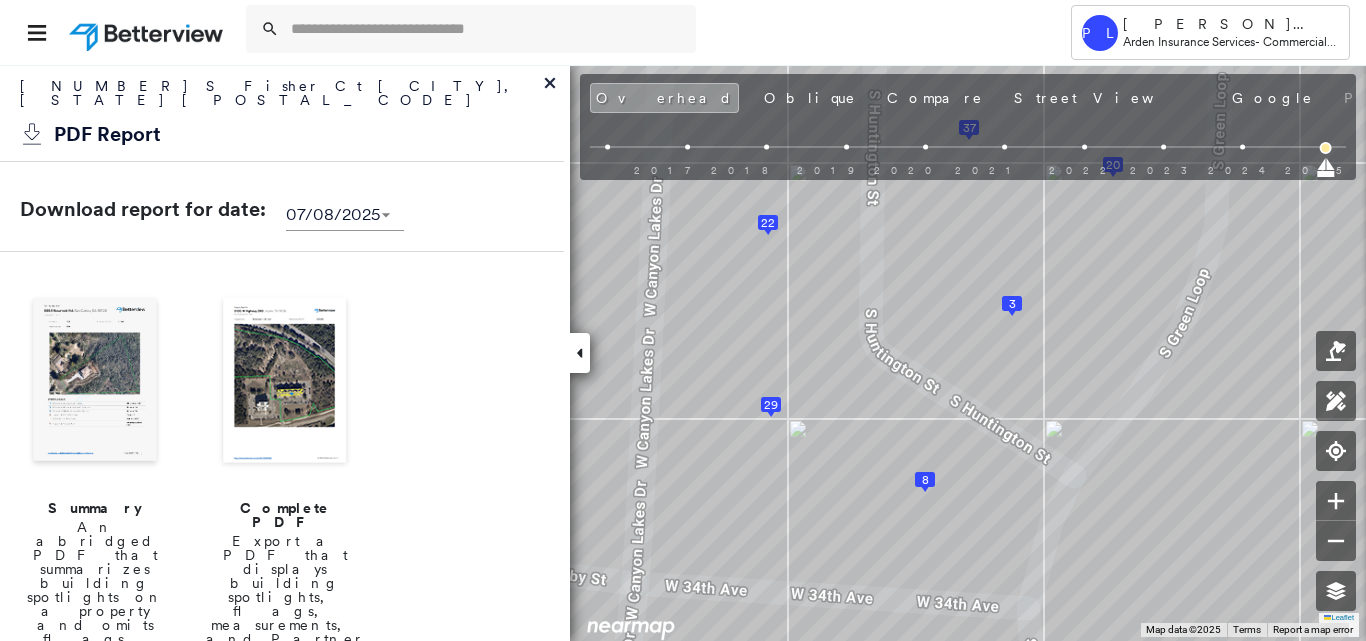 click 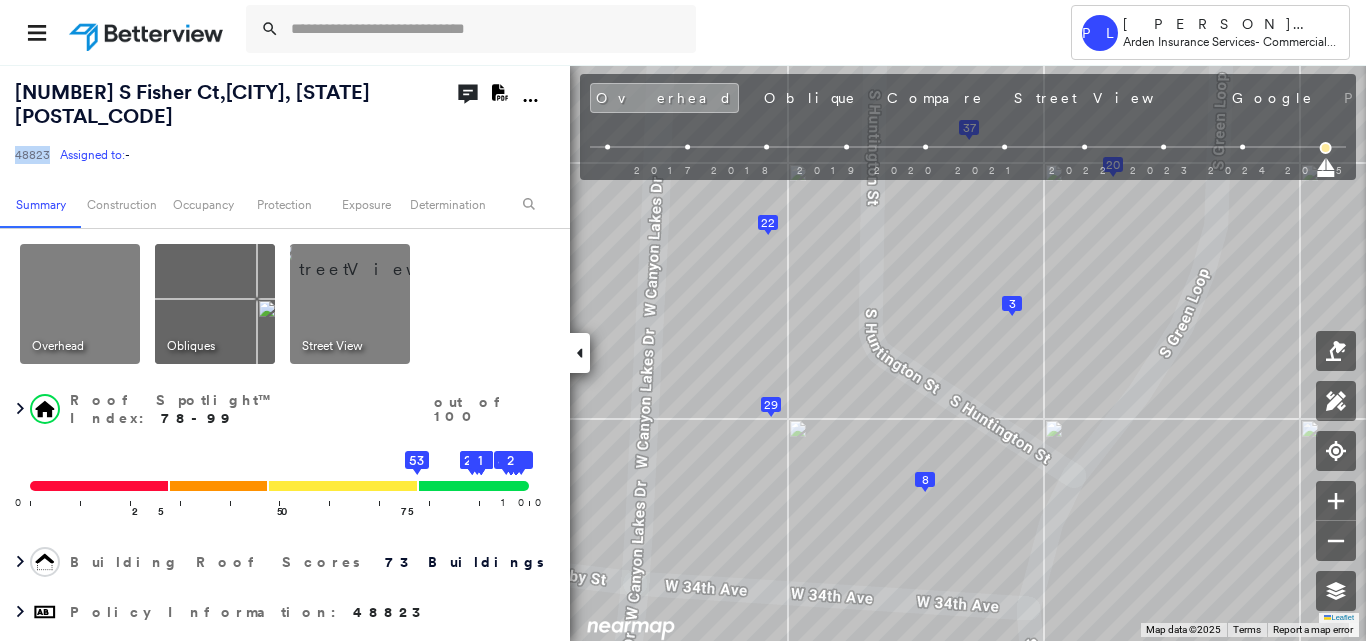 drag, startPoint x: 45, startPoint y: 139, endPoint x: 2, endPoint y: 245, distance: 114.38969 